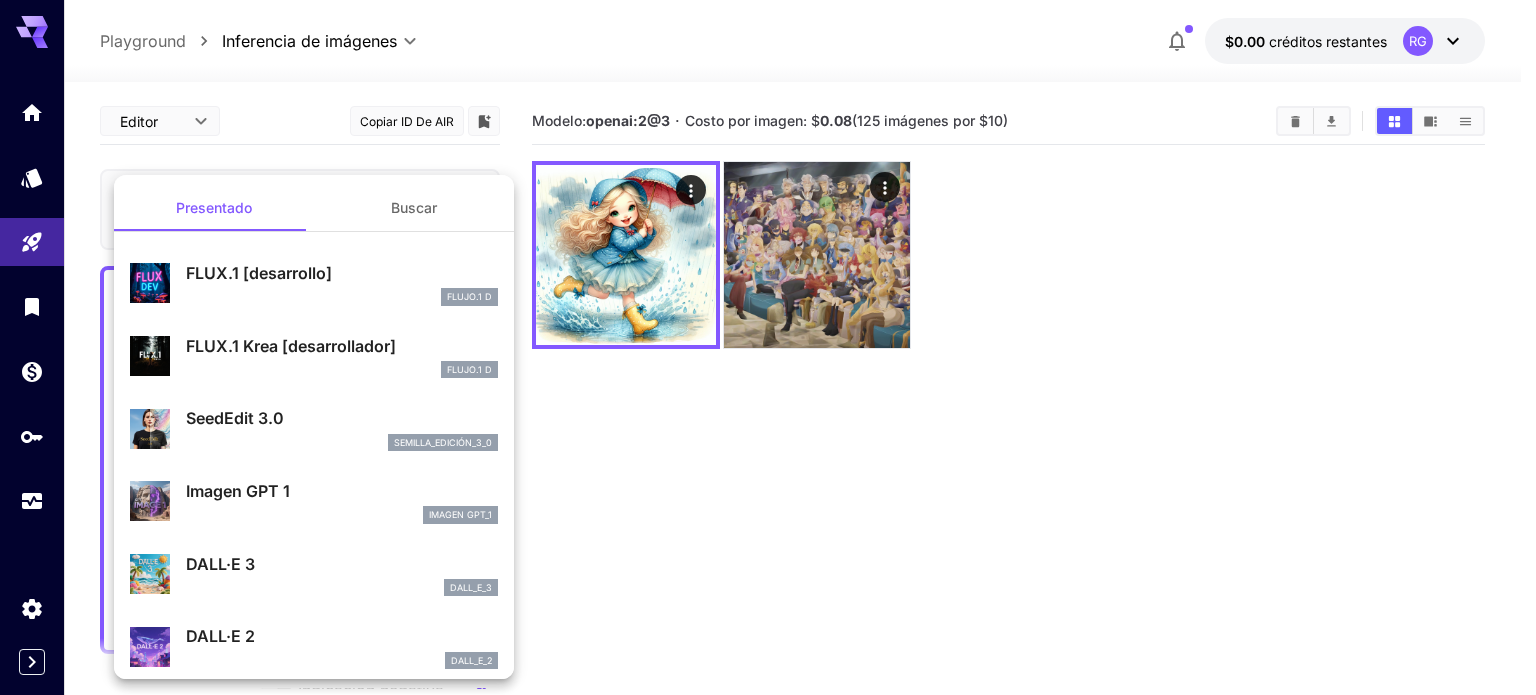 scroll, scrollTop: 14, scrollLeft: 0, axis: vertical 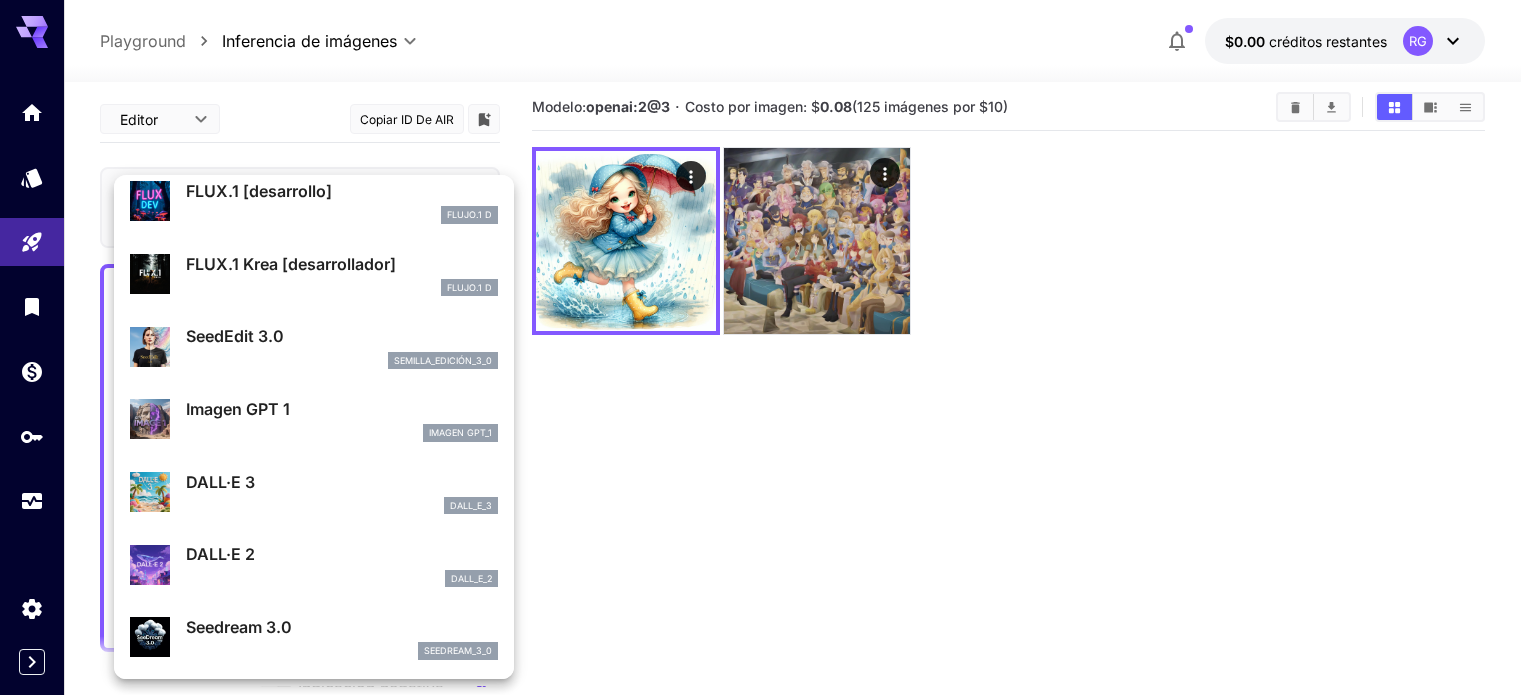 click at bounding box center [768, 347] 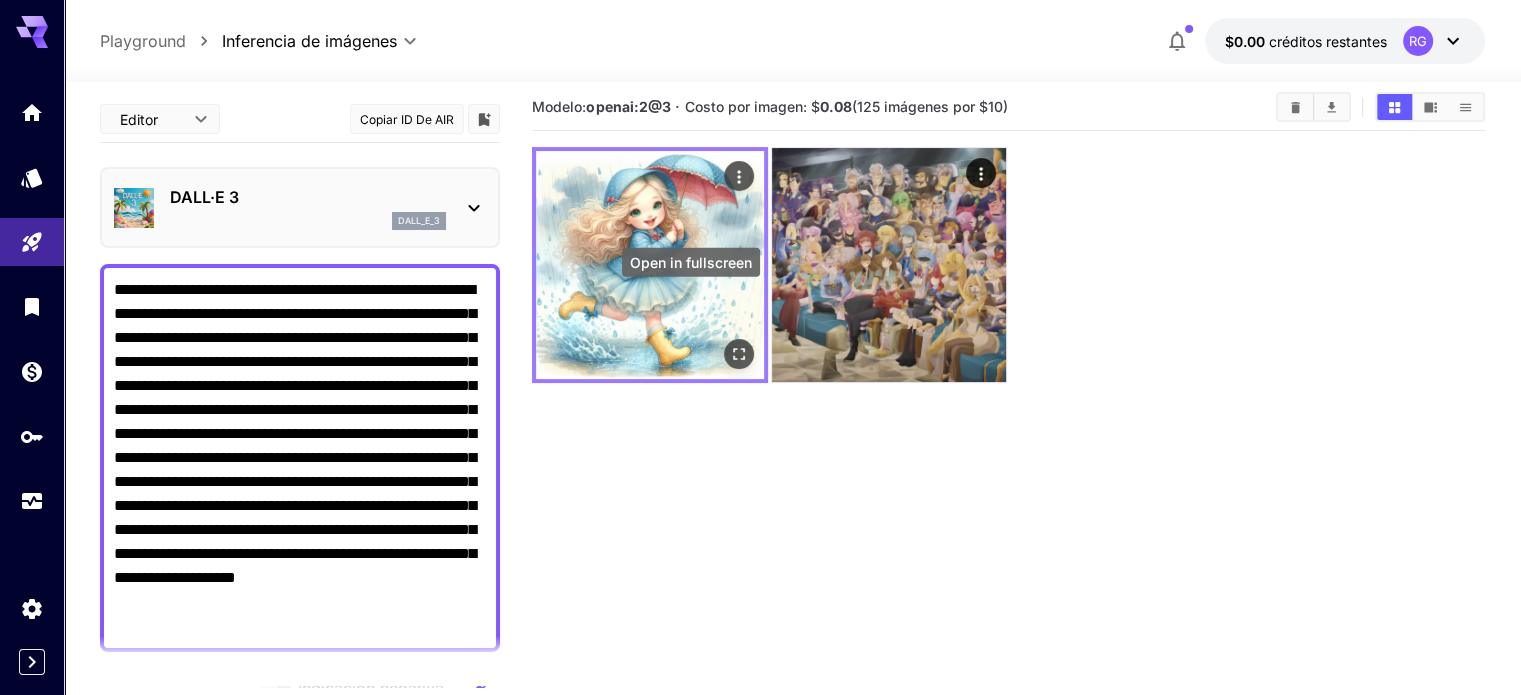 click 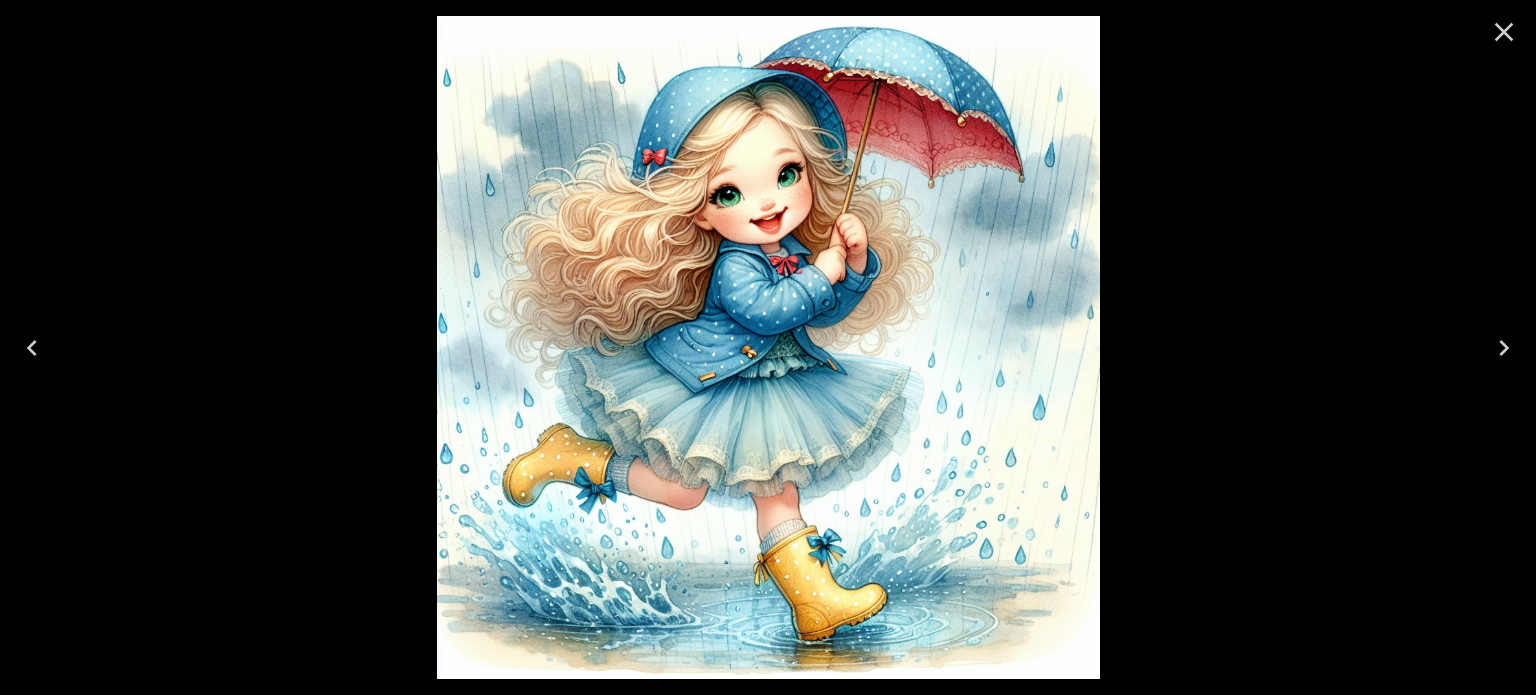 click at bounding box center (768, 347) 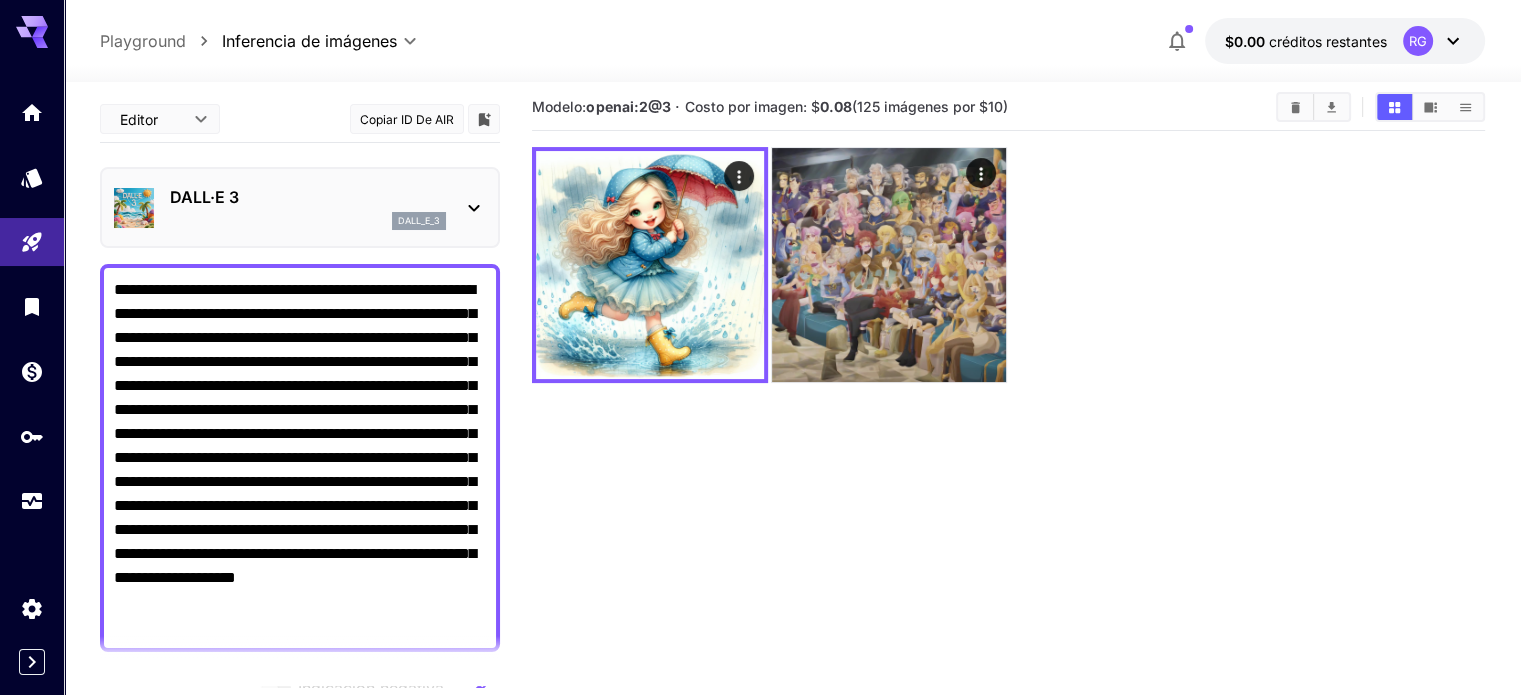 click 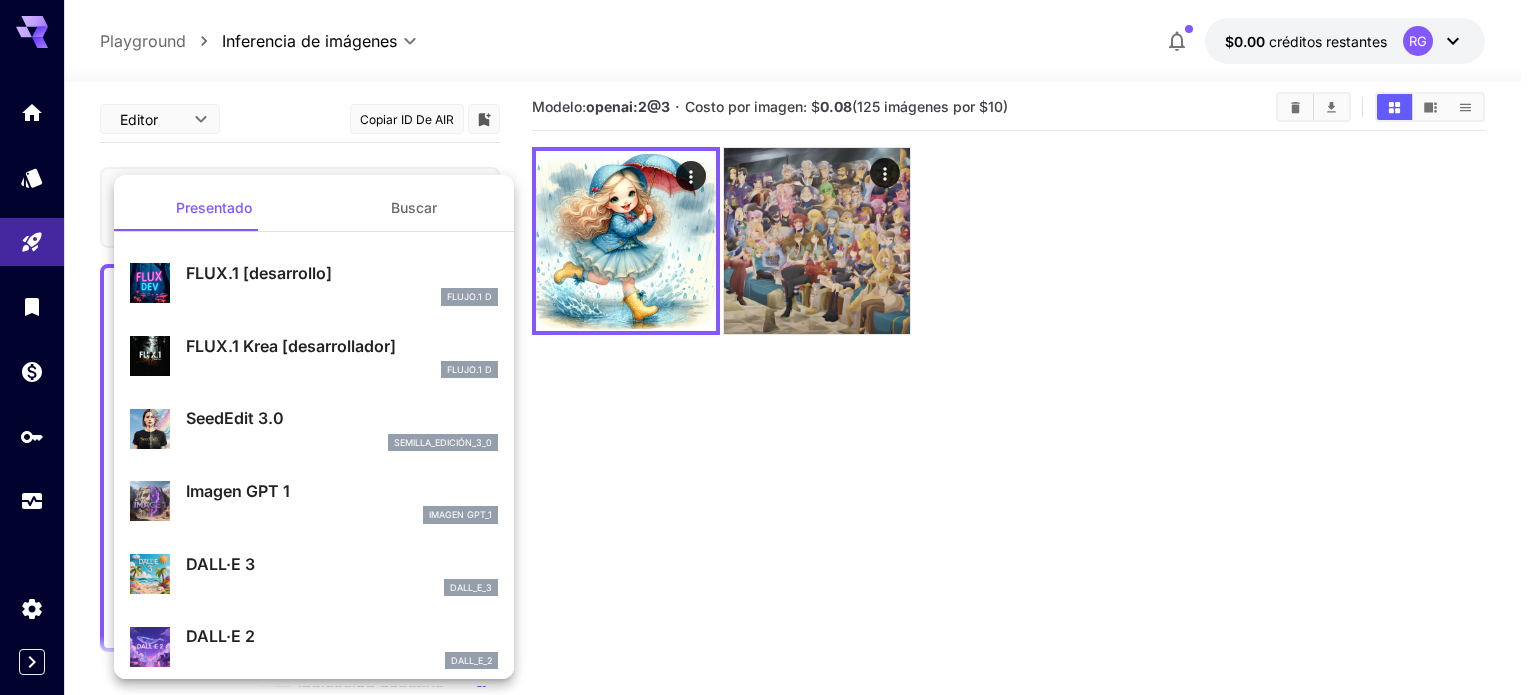 click at bounding box center (768, 347) 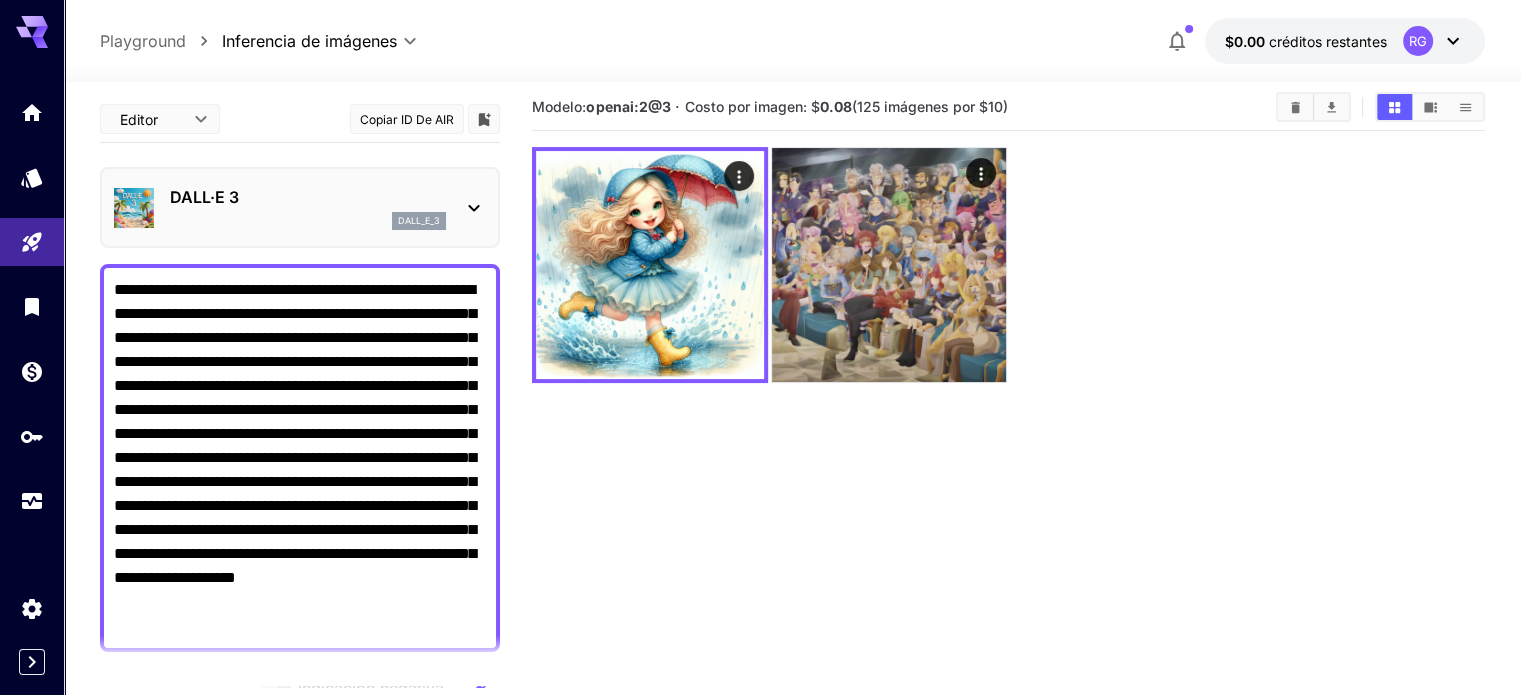 click 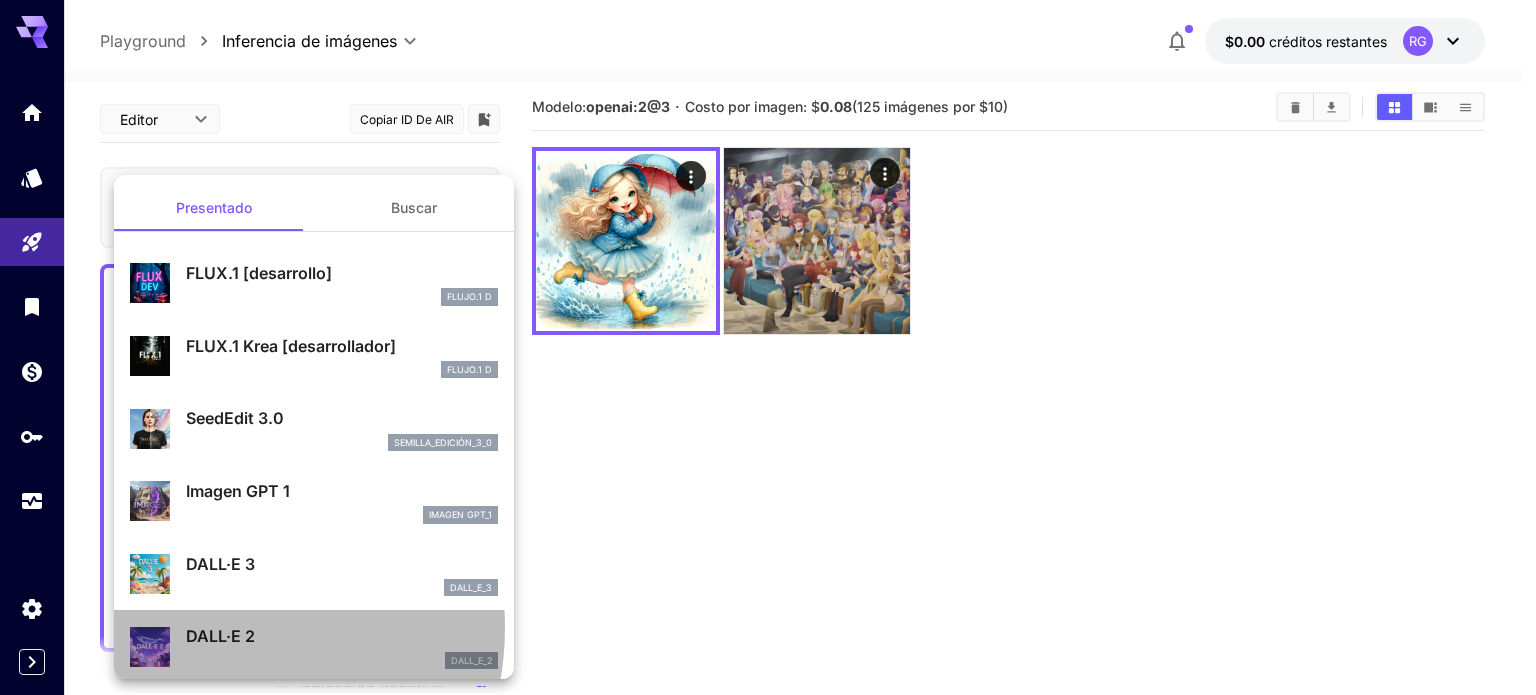 click on "DALL·E 2" at bounding box center (220, 636) 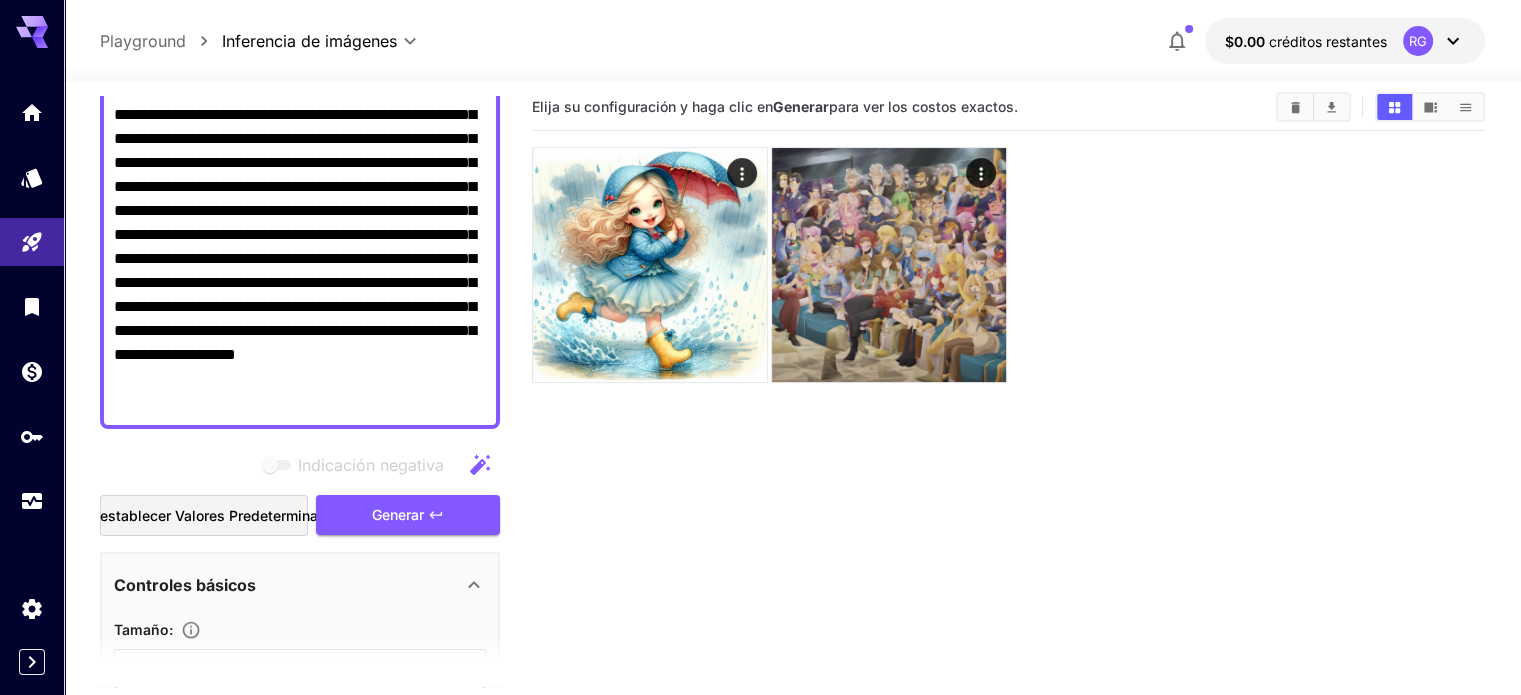 scroll, scrollTop: 222, scrollLeft: 0, axis: vertical 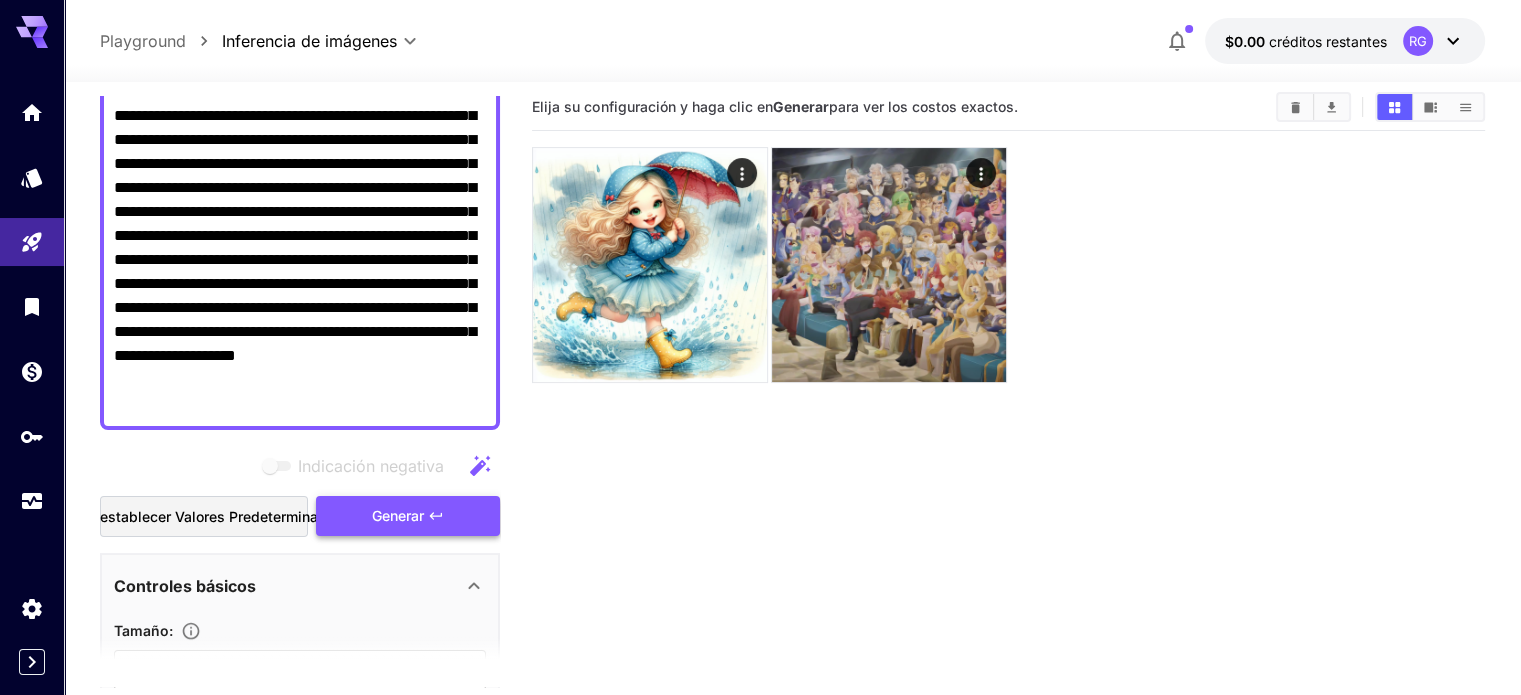 click on "Generar" at bounding box center [398, 515] 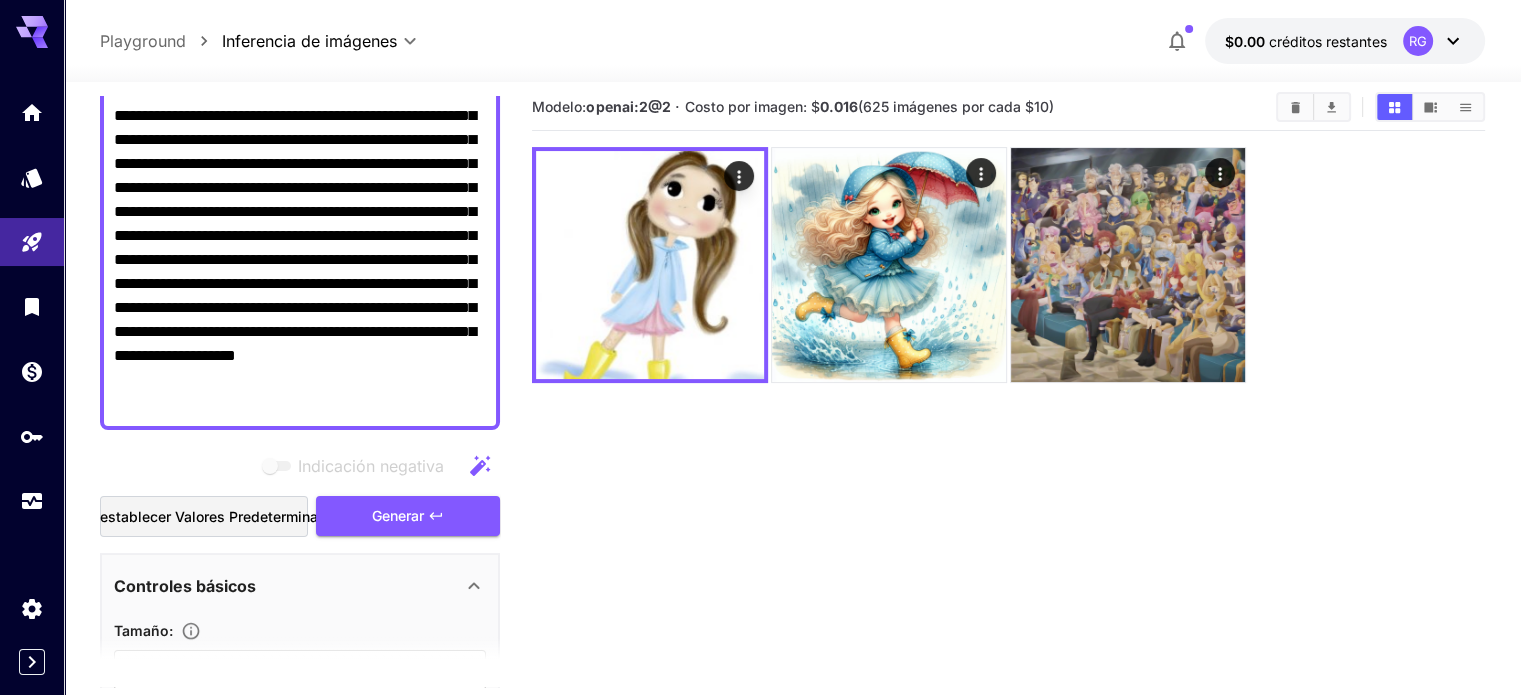 click on "Modelo:  openai:2@2 · Costo por imagen: $  0.016  (625 imágenes por cada $10)" at bounding box center (1008, 431) 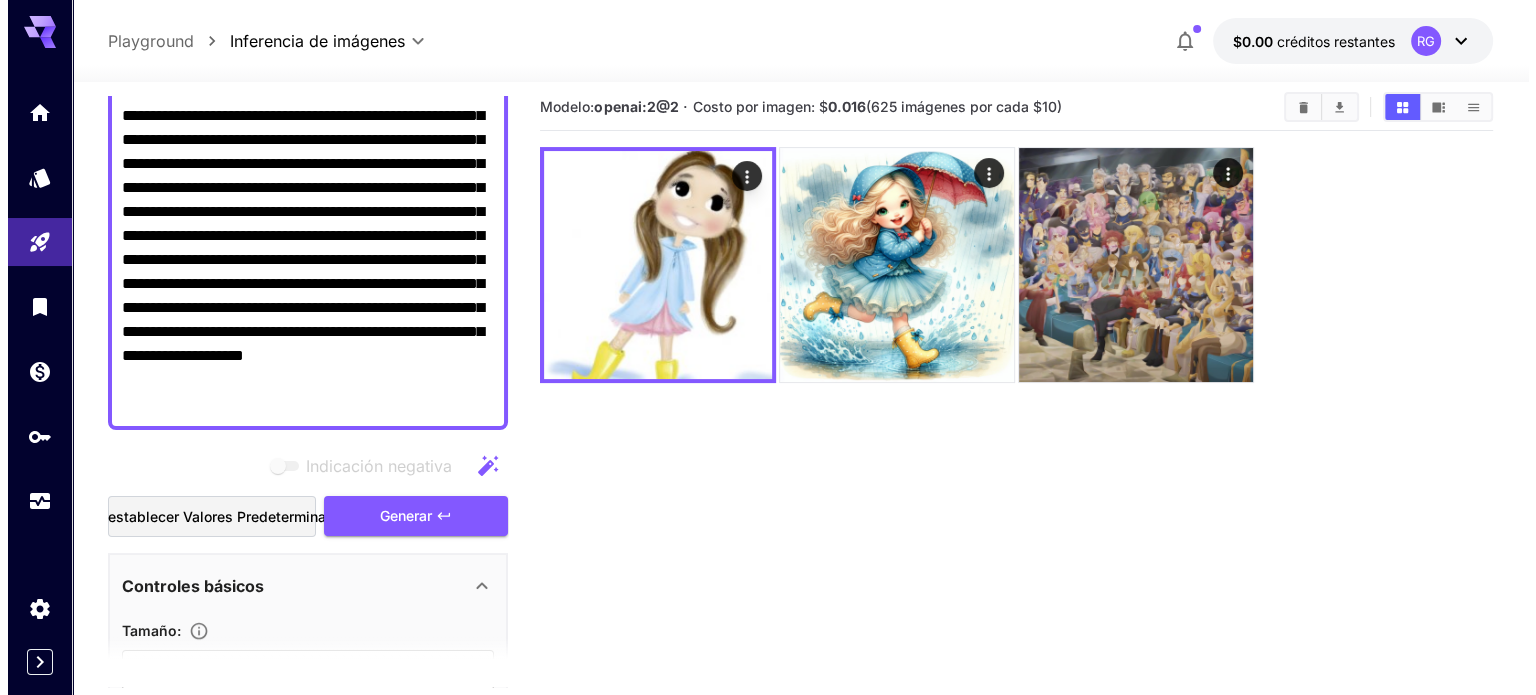 scroll, scrollTop: 0, scrollLeft: 0, axis: both 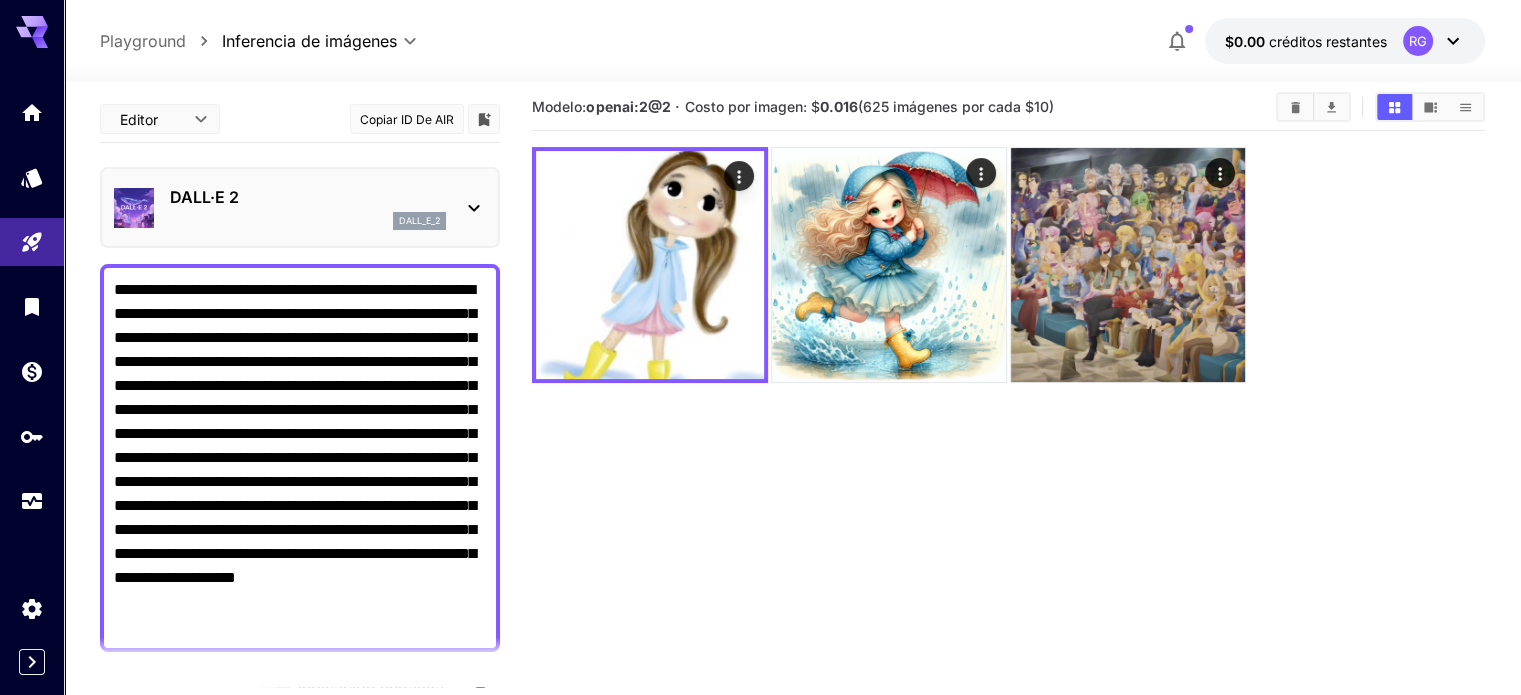 click 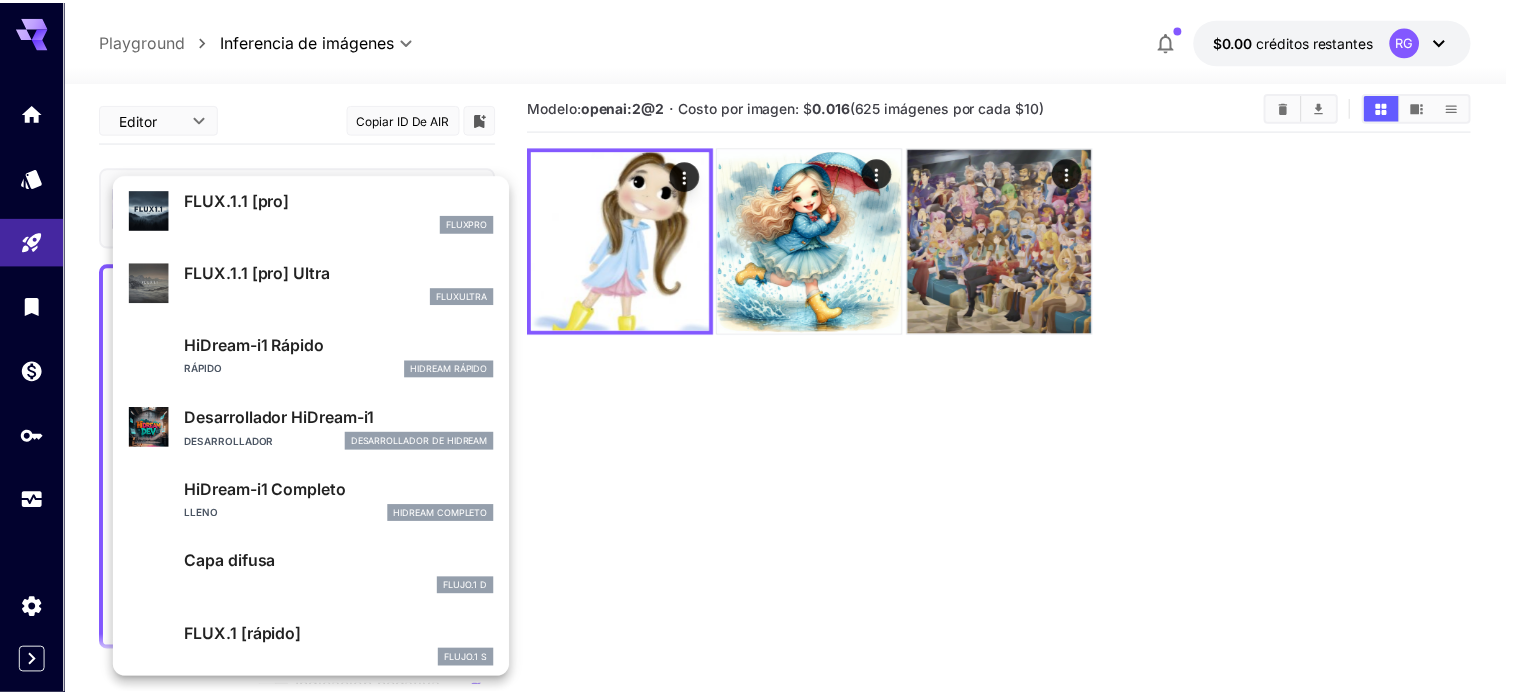 scroll, scrollTop: 1106, scrollLeft: 0, axis: vertical 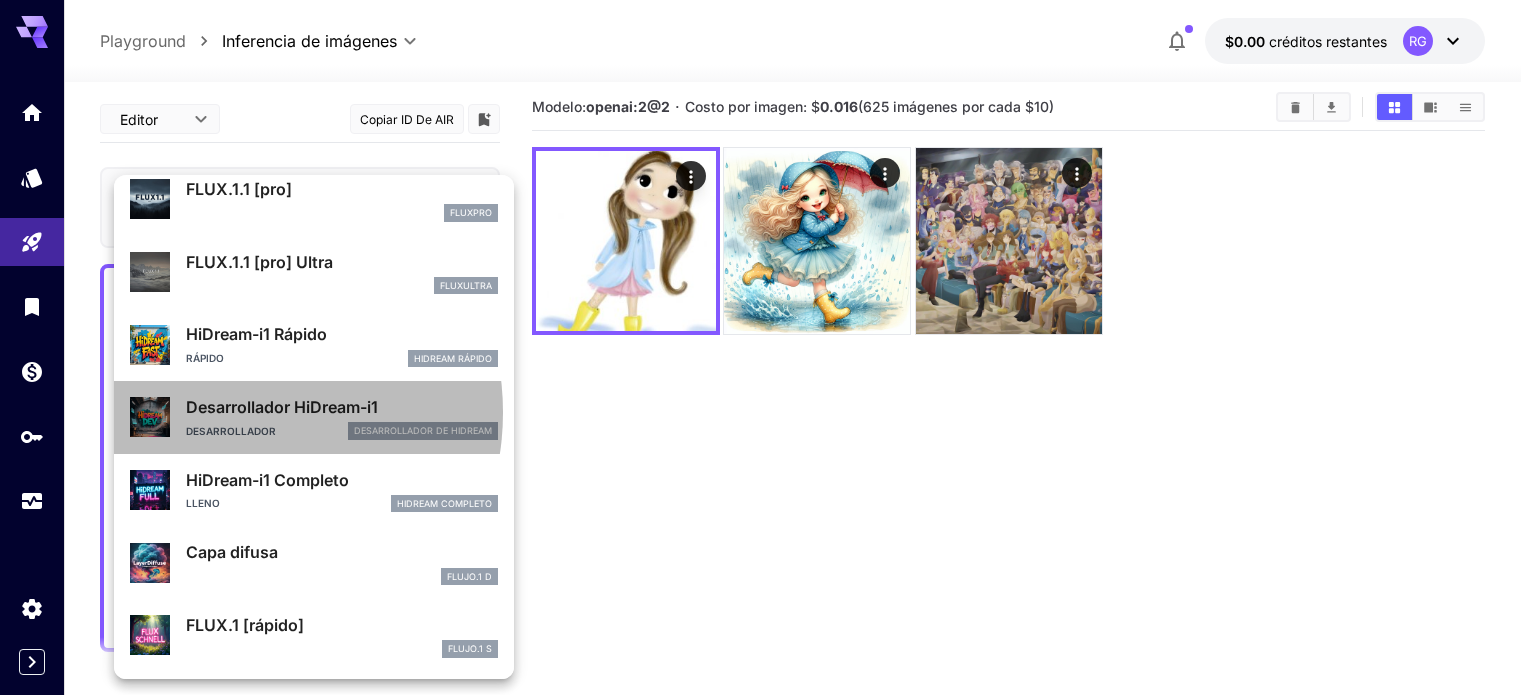 click on "Desarrollador HiDream-i1" at bounding box center (282, 407) 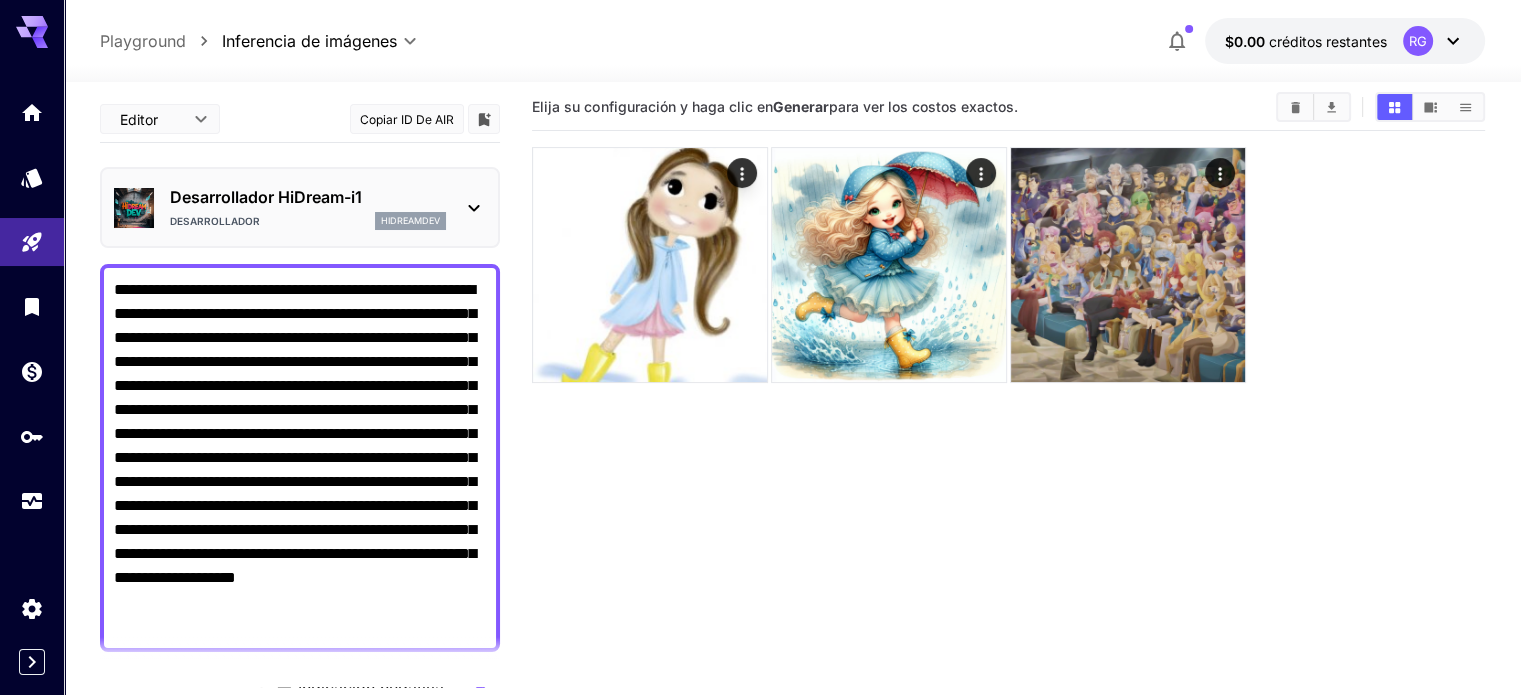 scroll, scrollTop: 124, scrollLeft: 0, axis: vertical 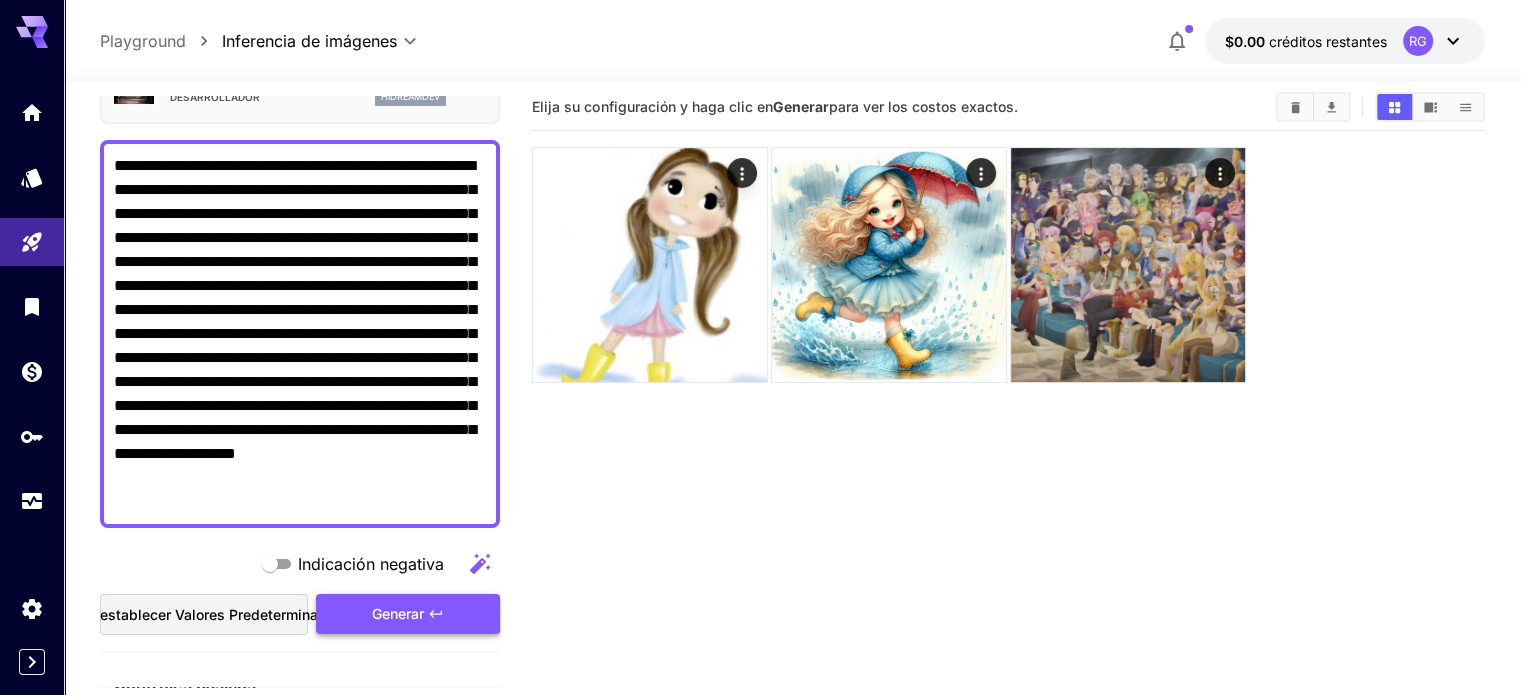 click on "Generar" at bounding box center (398, 613) 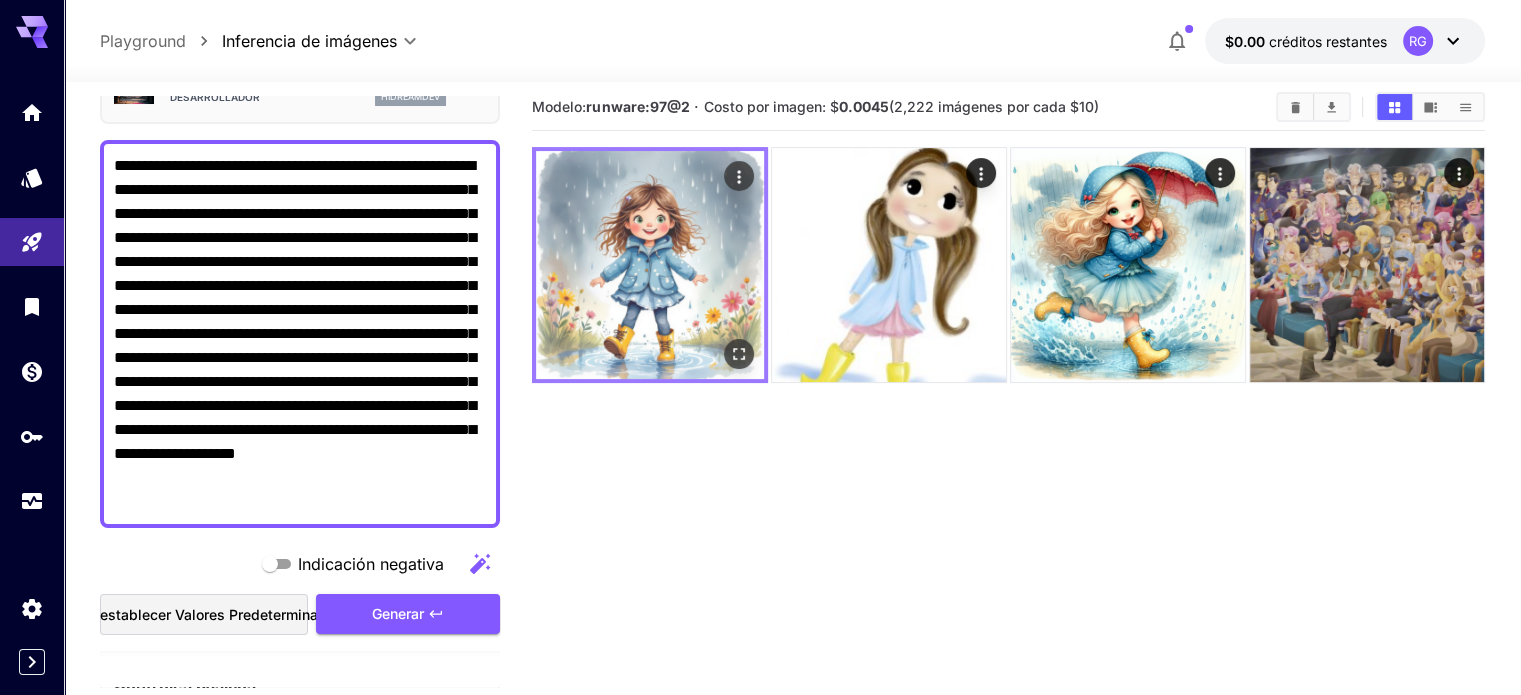 click at bounding box center [650, 265] 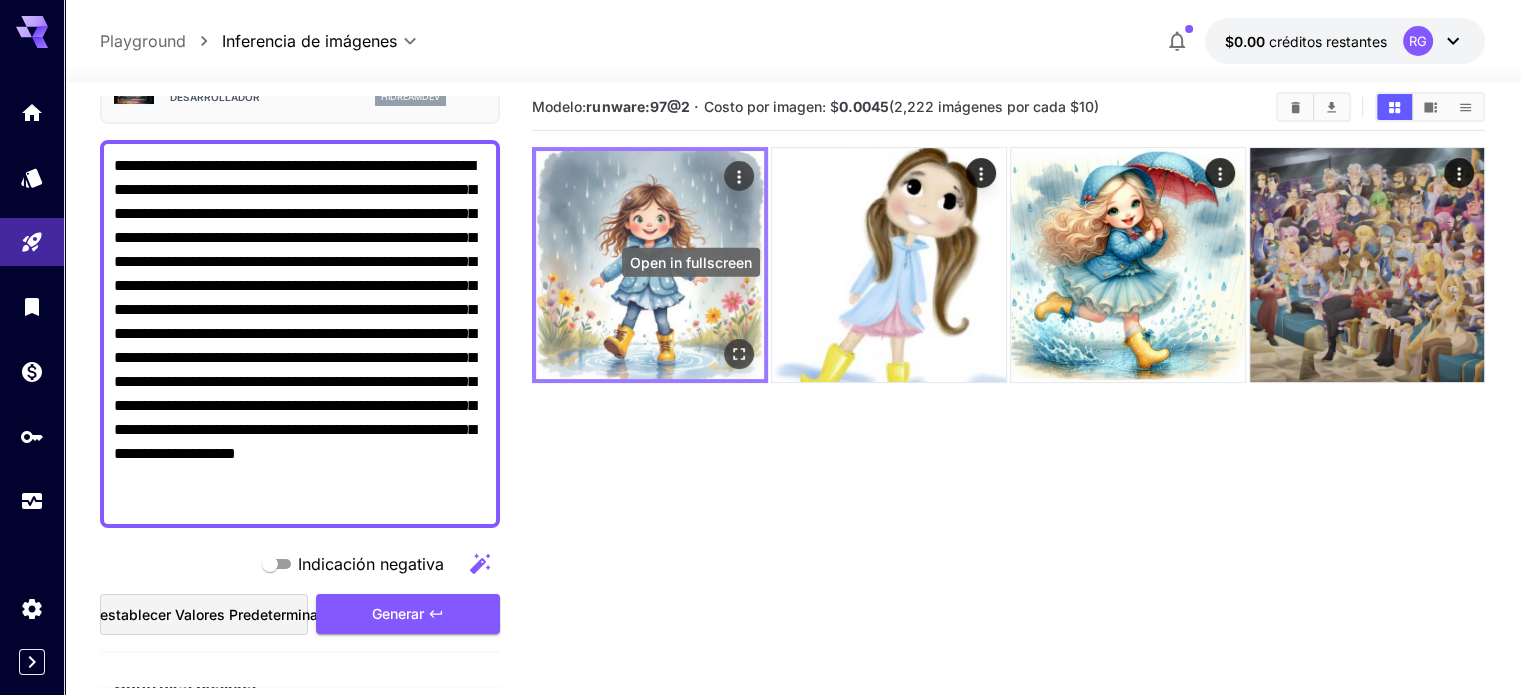 click 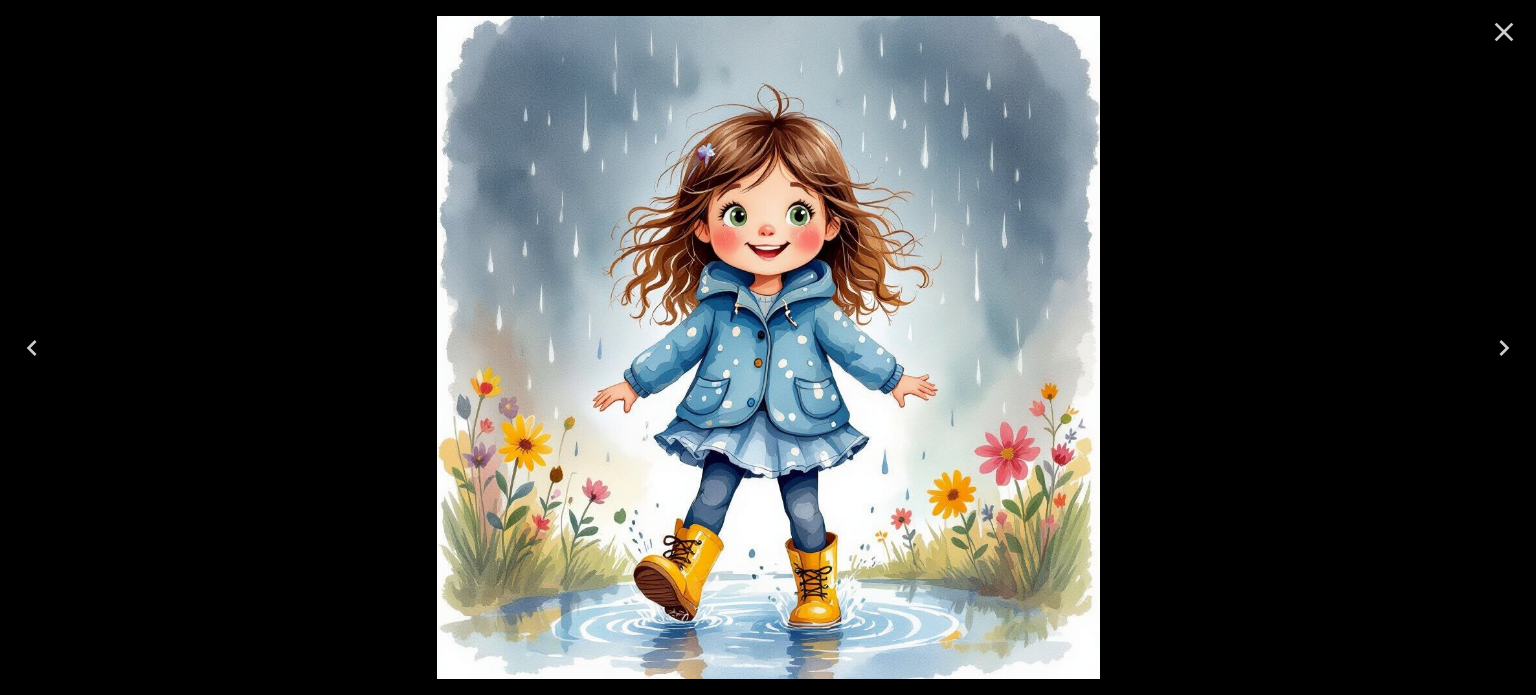 drag, startPoint x: 887, startPoint y: 252, endPoint x: 190, endPoint y: 331, distance: 701.46277 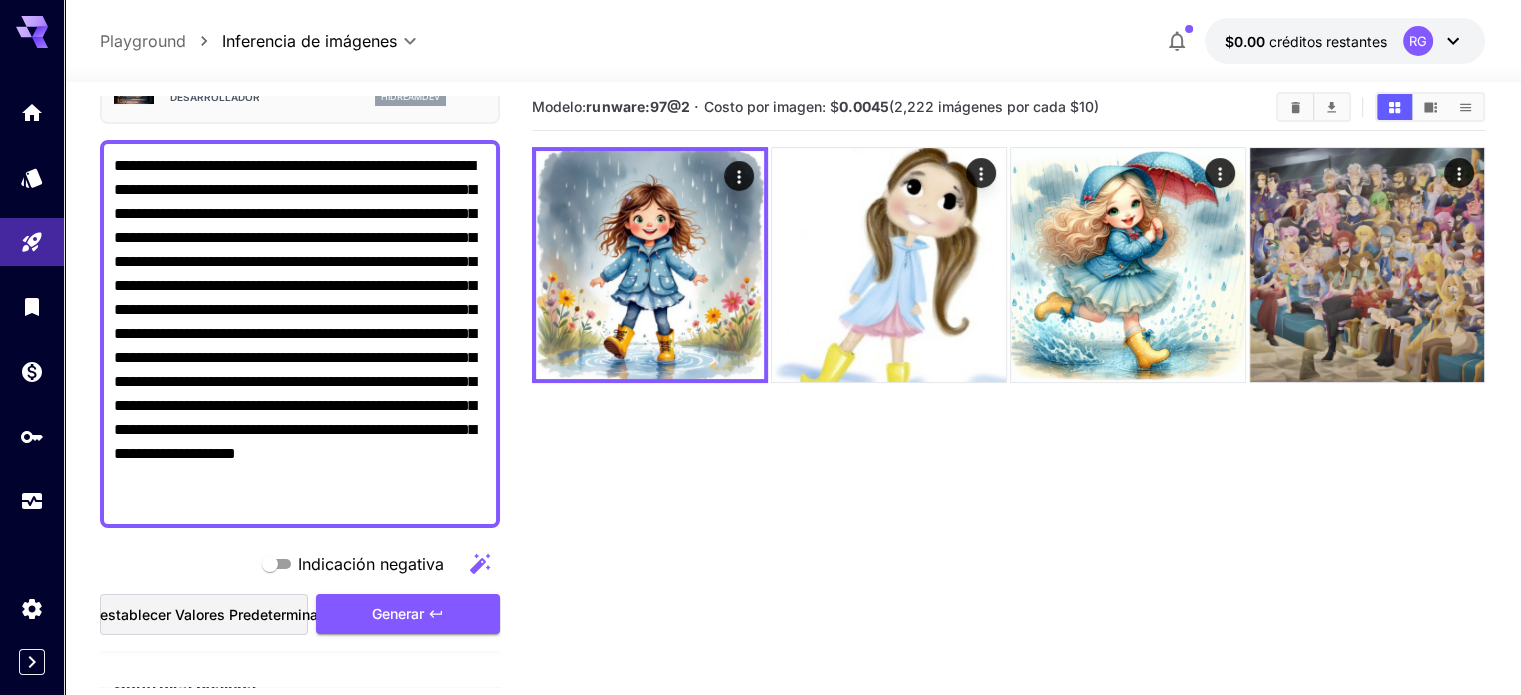 scroll, scrollTop: 0, scrollLeft: 0, axis: both 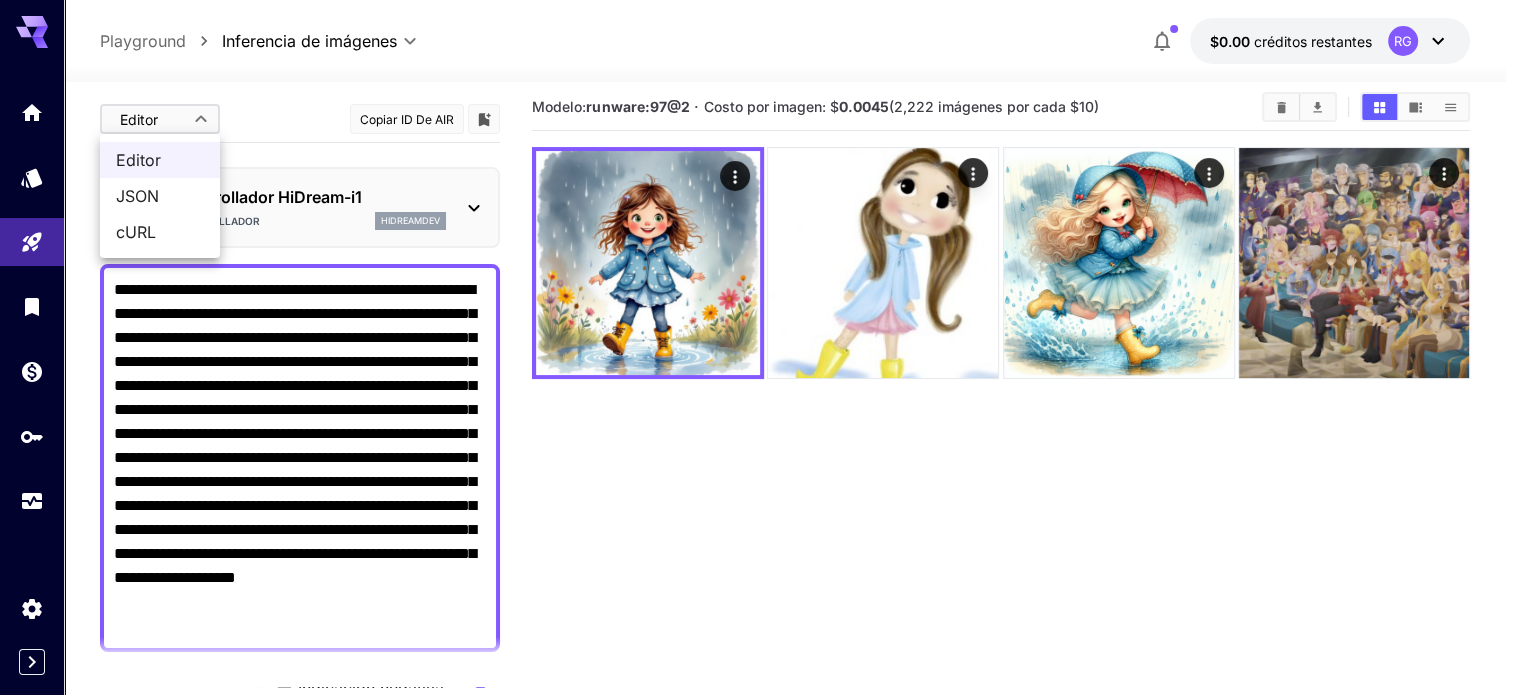 click on "**********" at bounding box center (760, 412) 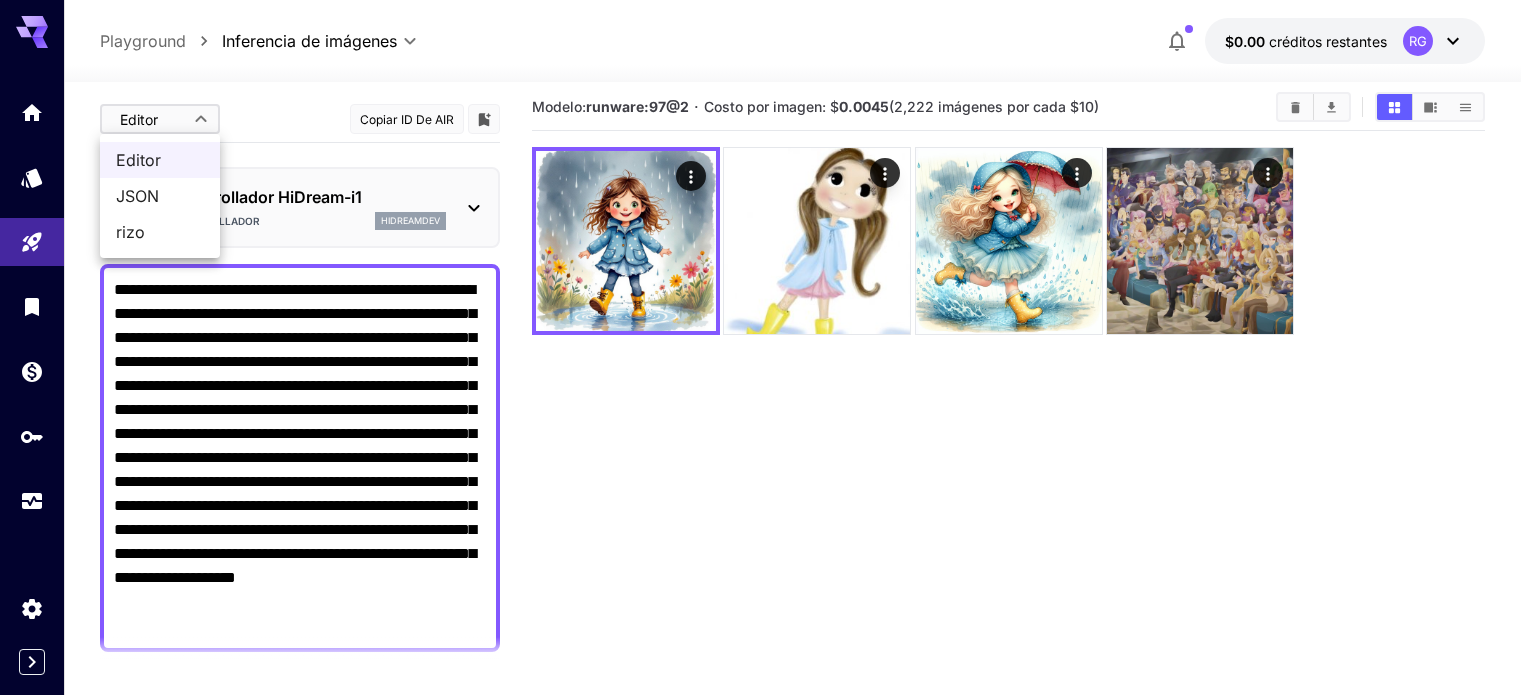 click at bounding box center [768, 347] 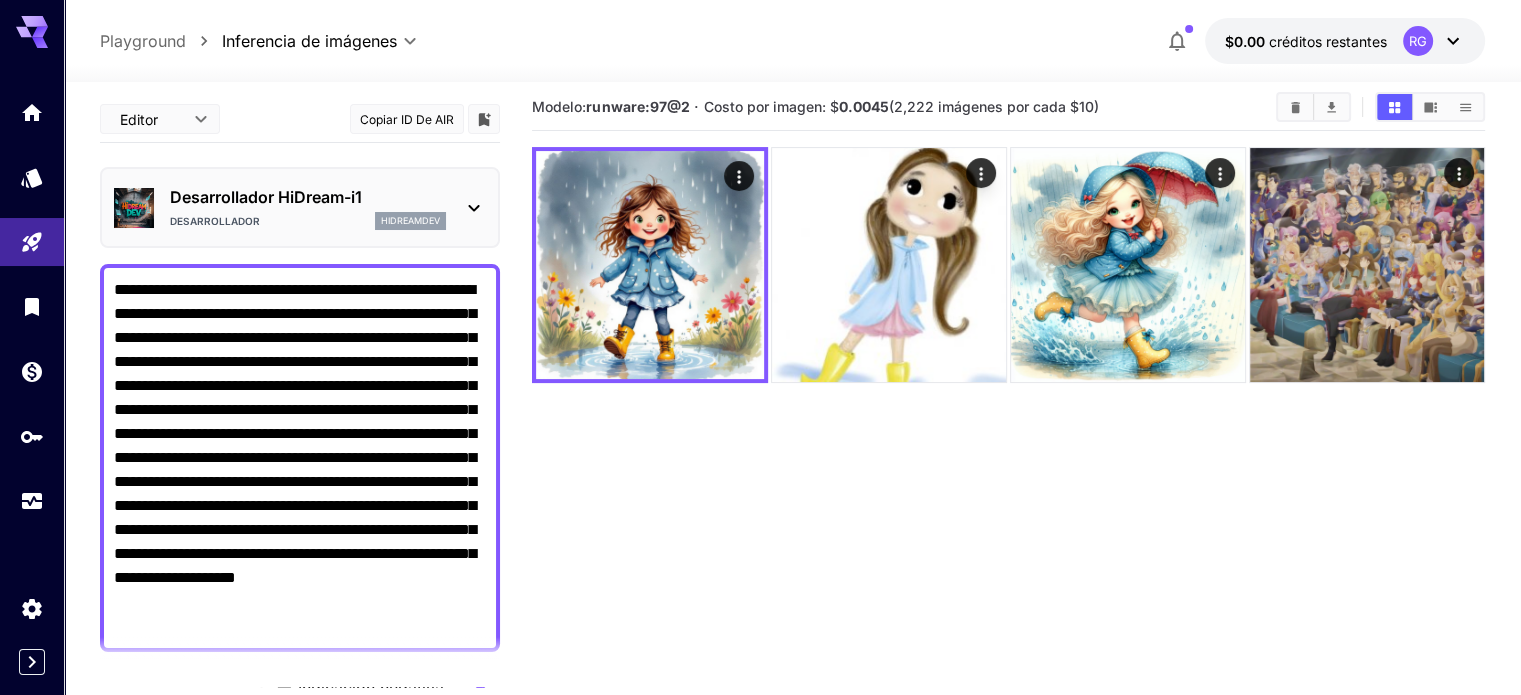 click 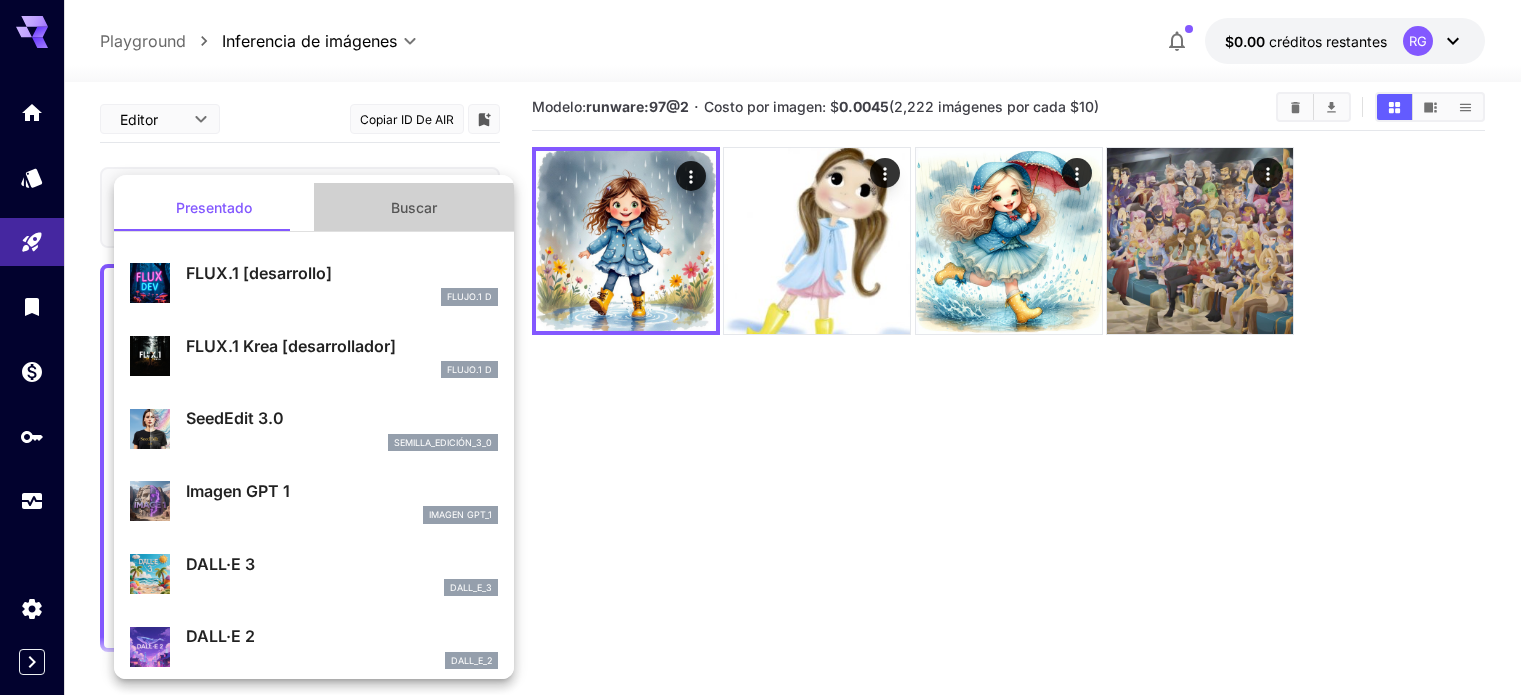 click on "Buscar" at bounding box center [414, 207] 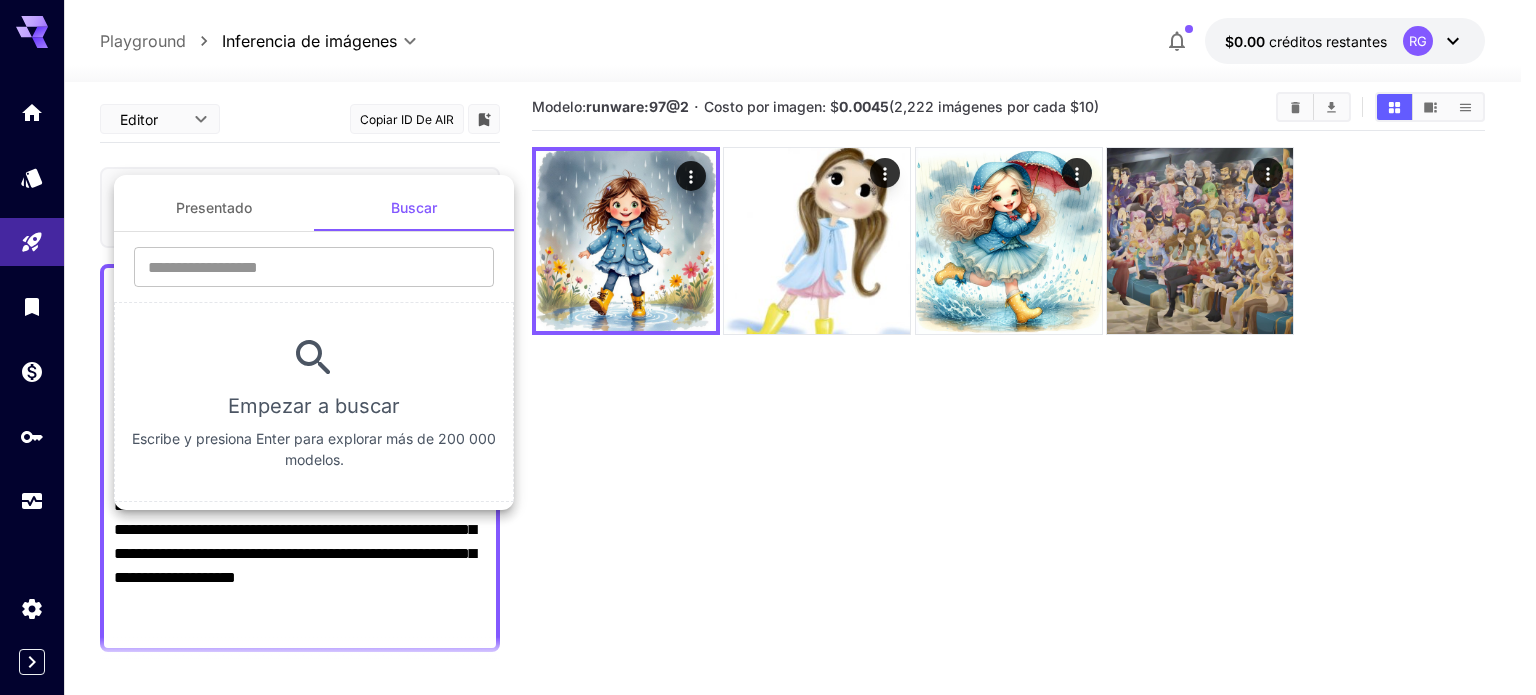 click at bounding box center [768, 347] 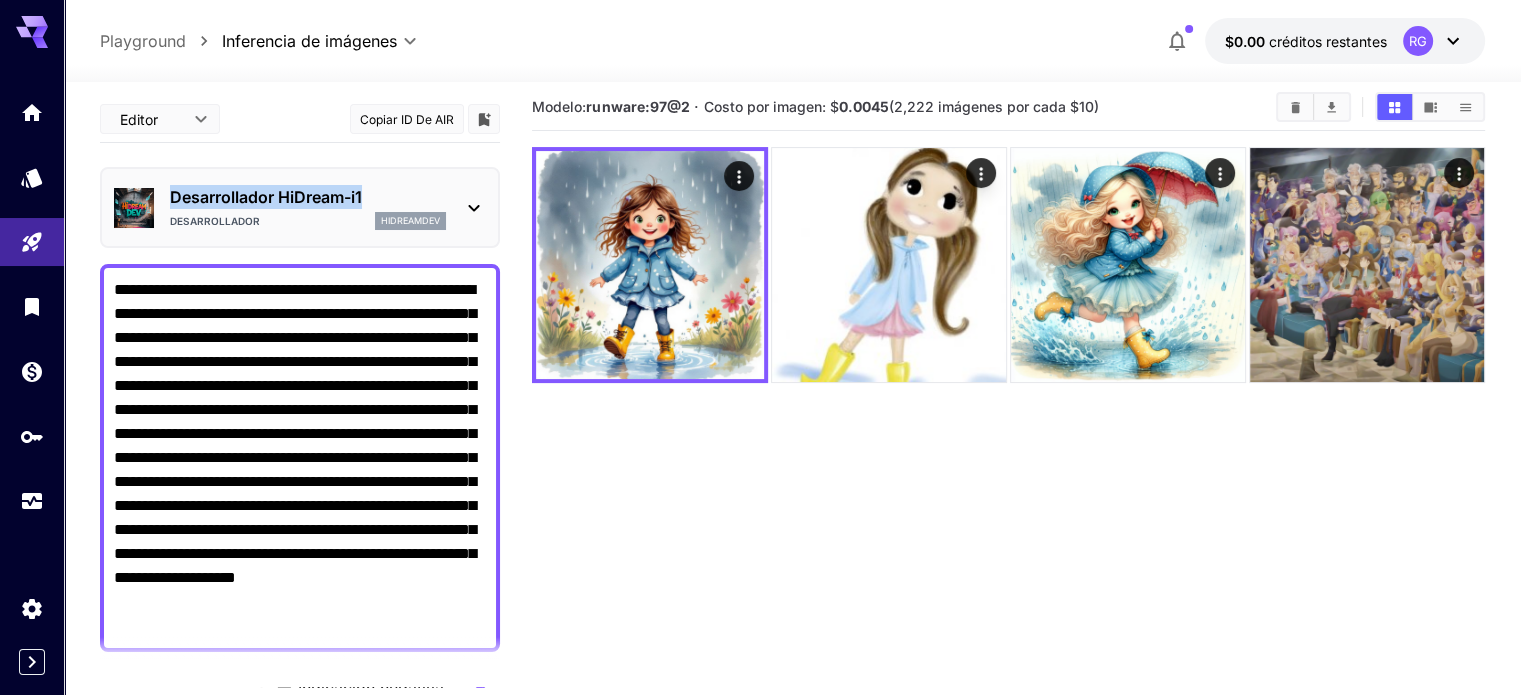drag, startPoint x: 407, startPoint y: 195, endPoint x: 169, endPoint y: 196, distance: 238.0021 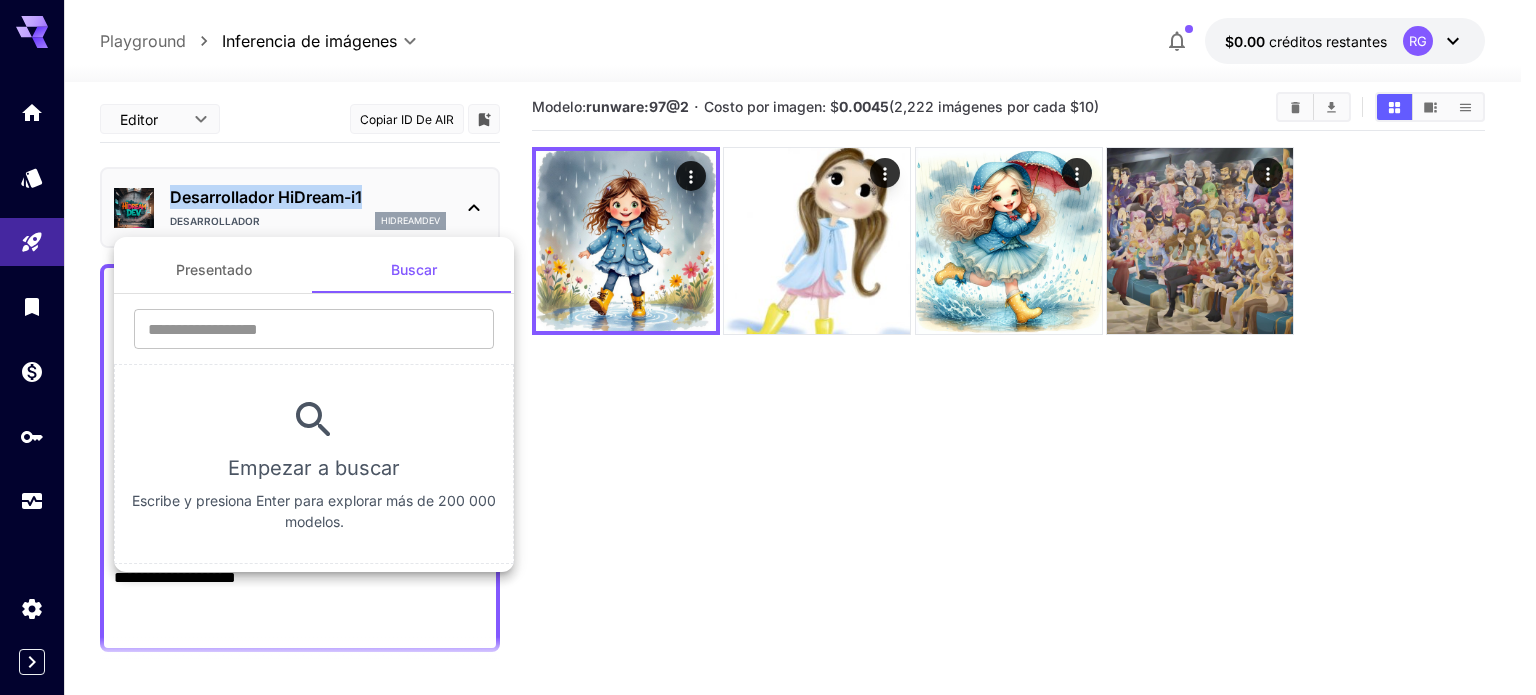 copy on "Desarrollador HiDream-i1" 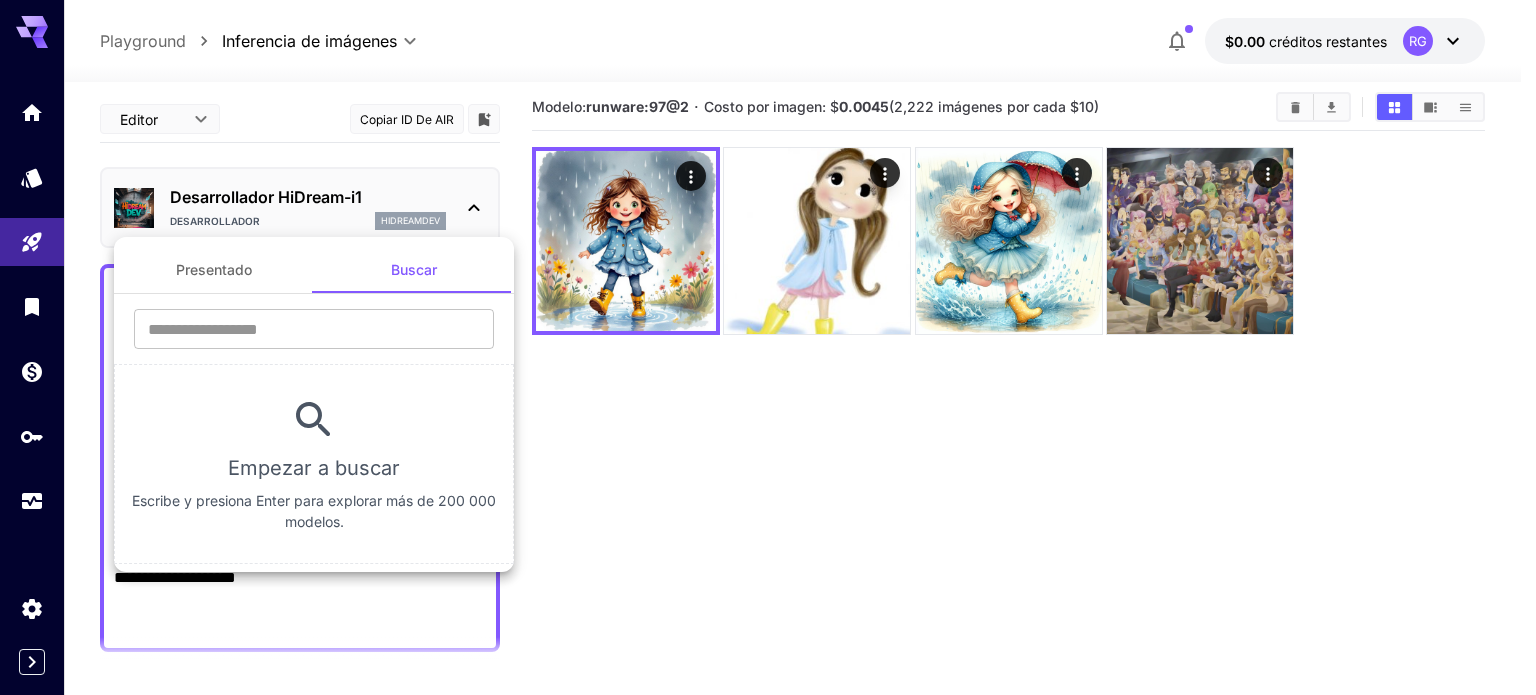 click at bounding box center [768, 347] 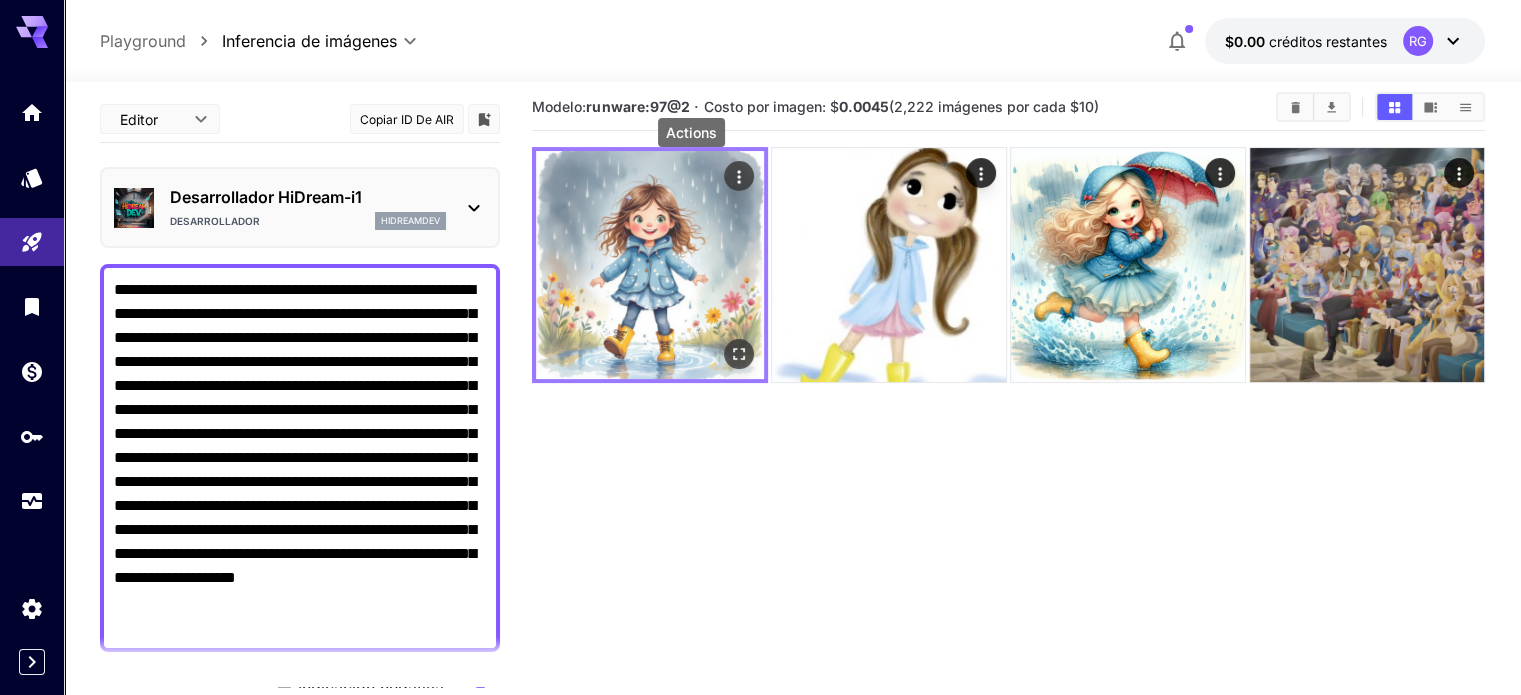 click 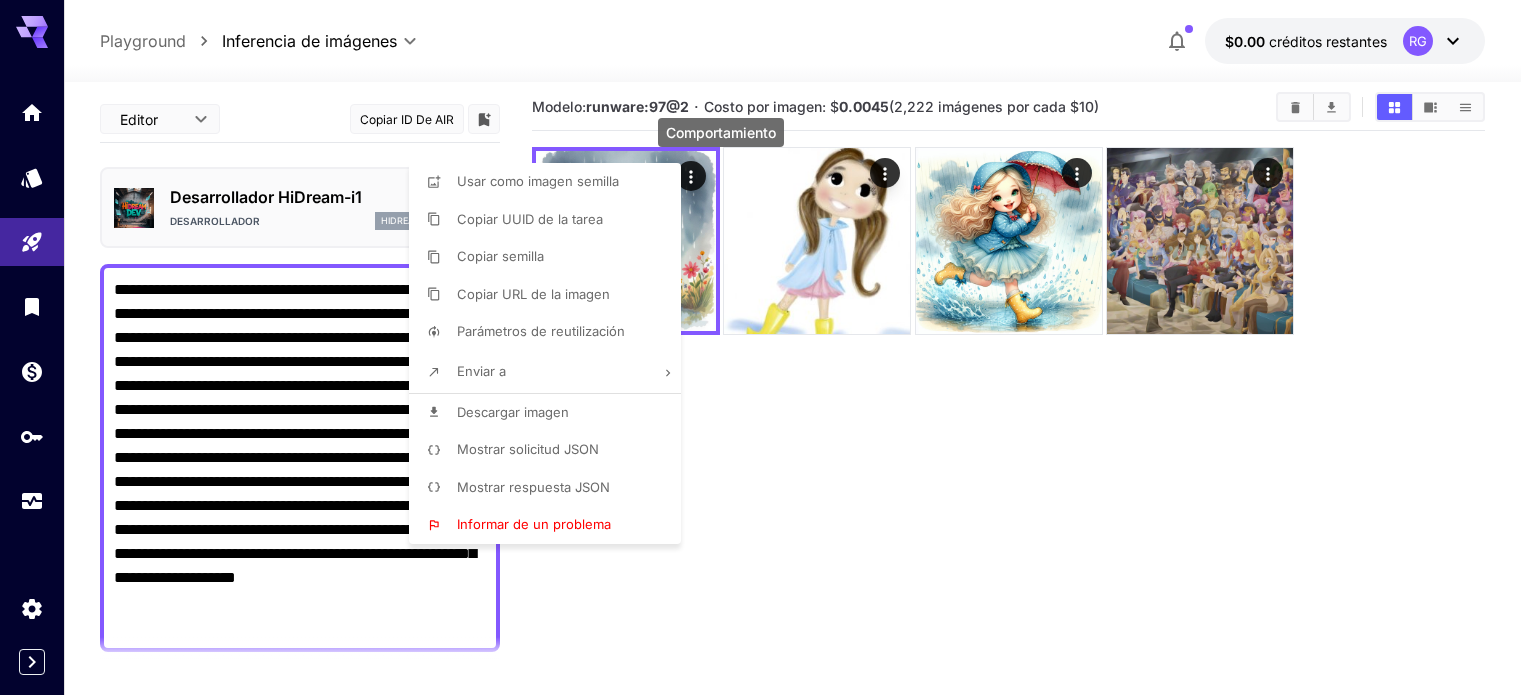 click on "Descargar imagen" at bounding box center [513, 412] 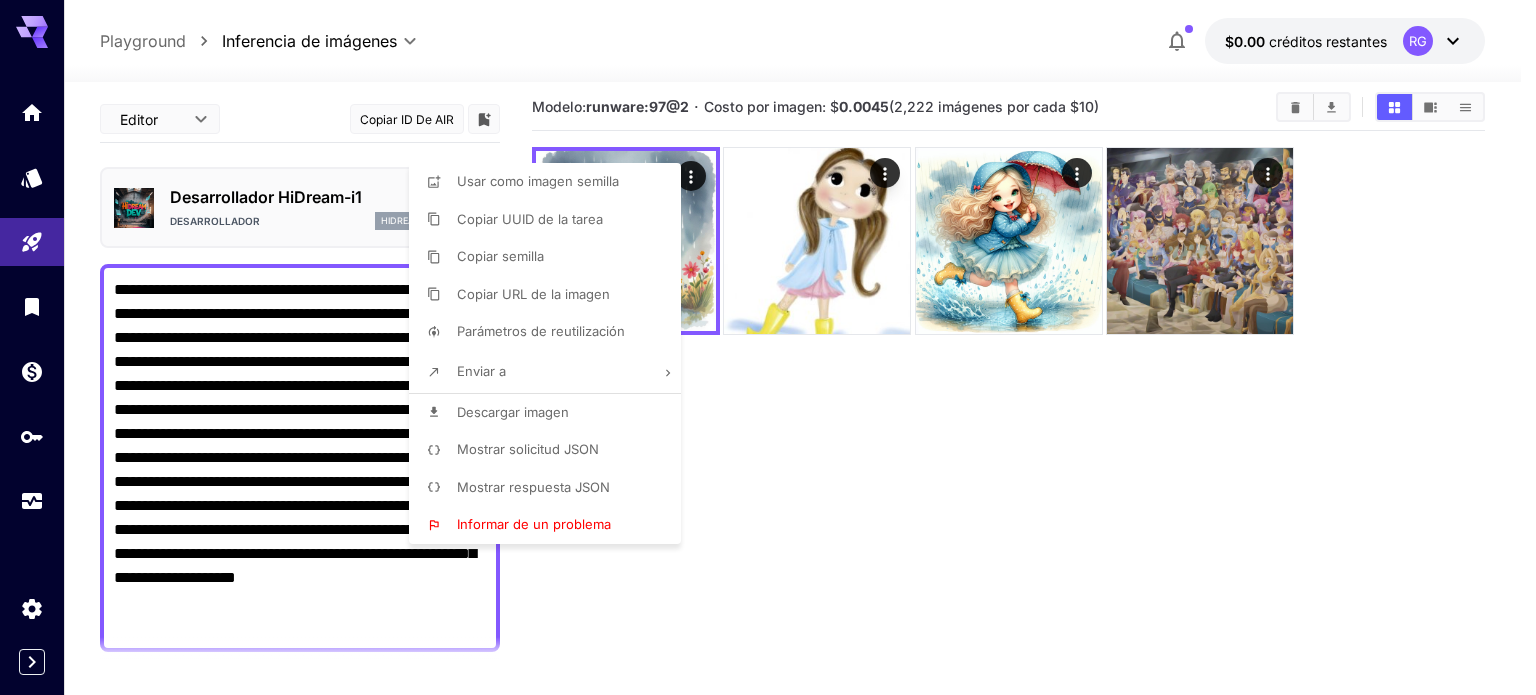 click at bounding box center (768, 347) 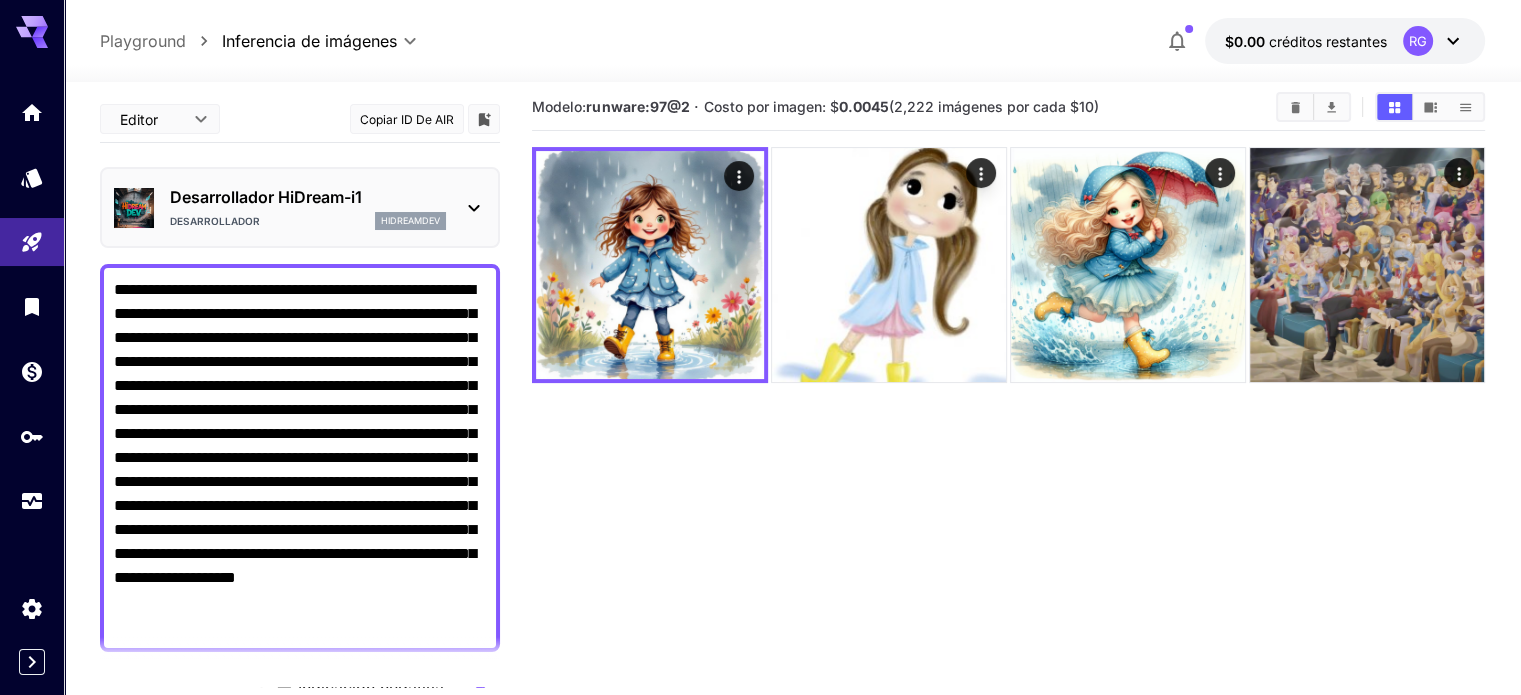 click on "Modelo:  runware:97@2 · Costo por imagen: $  0.0045  (2,222 imágenes por cada $10)" at bounding box center (1008, 431) 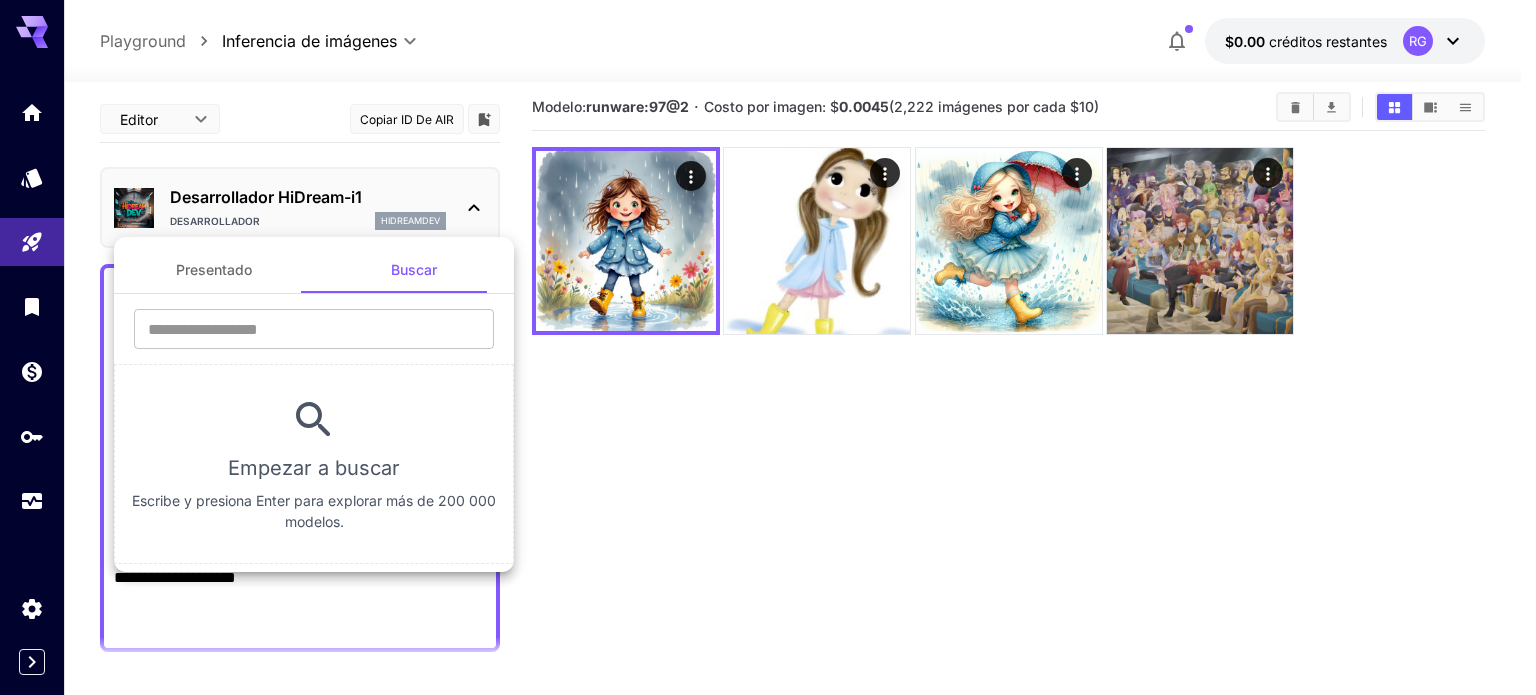 click at bounding box center (768, 347) 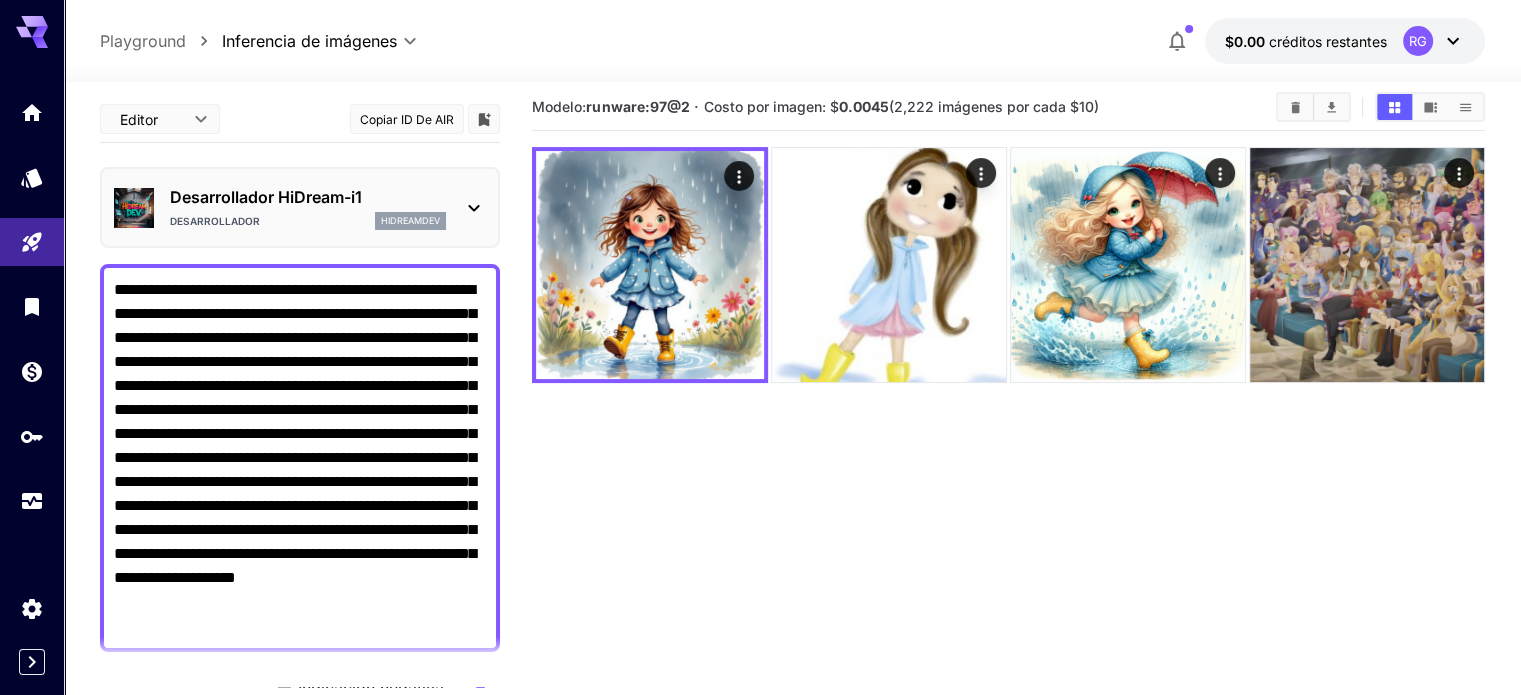 click on "Desarrollador HiDream-i1" at bounding box center (266, 197) 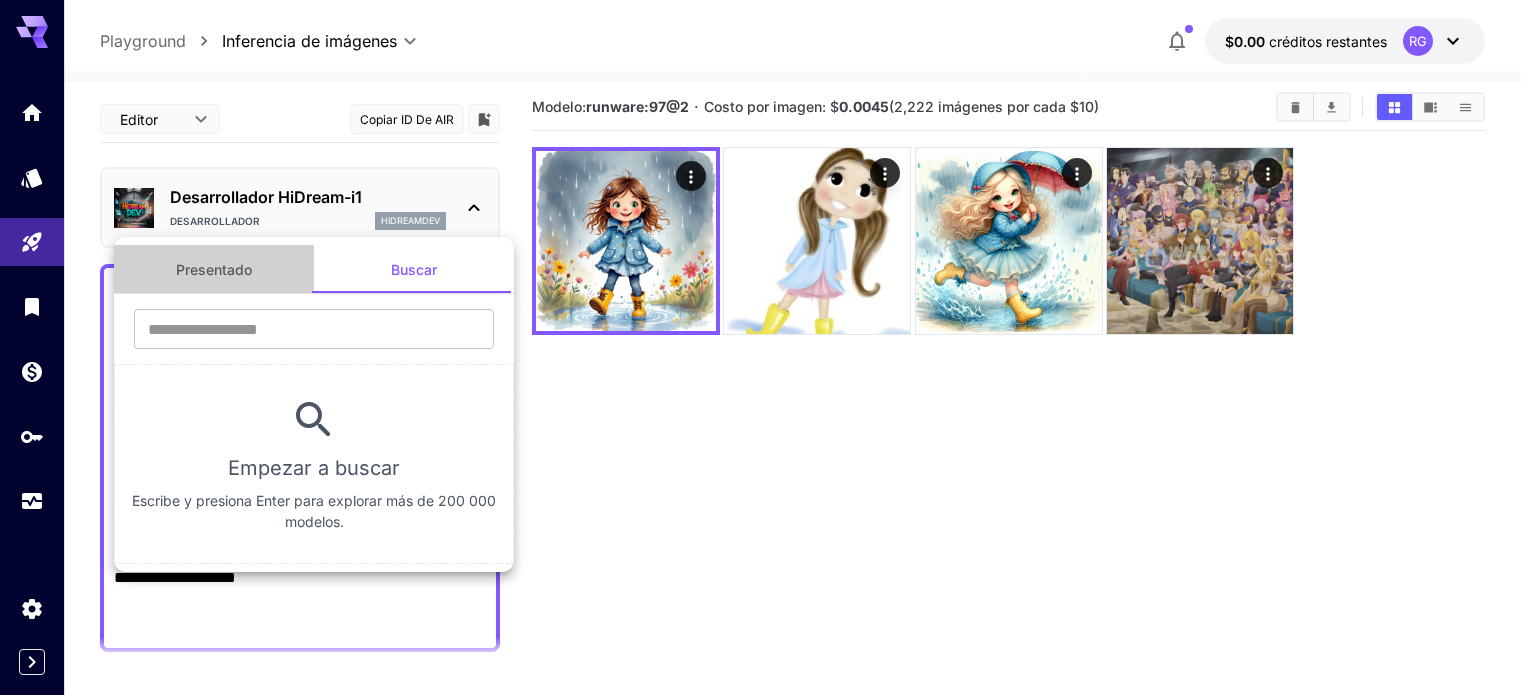 click on "Presentado" at bounding box center (214, 269) 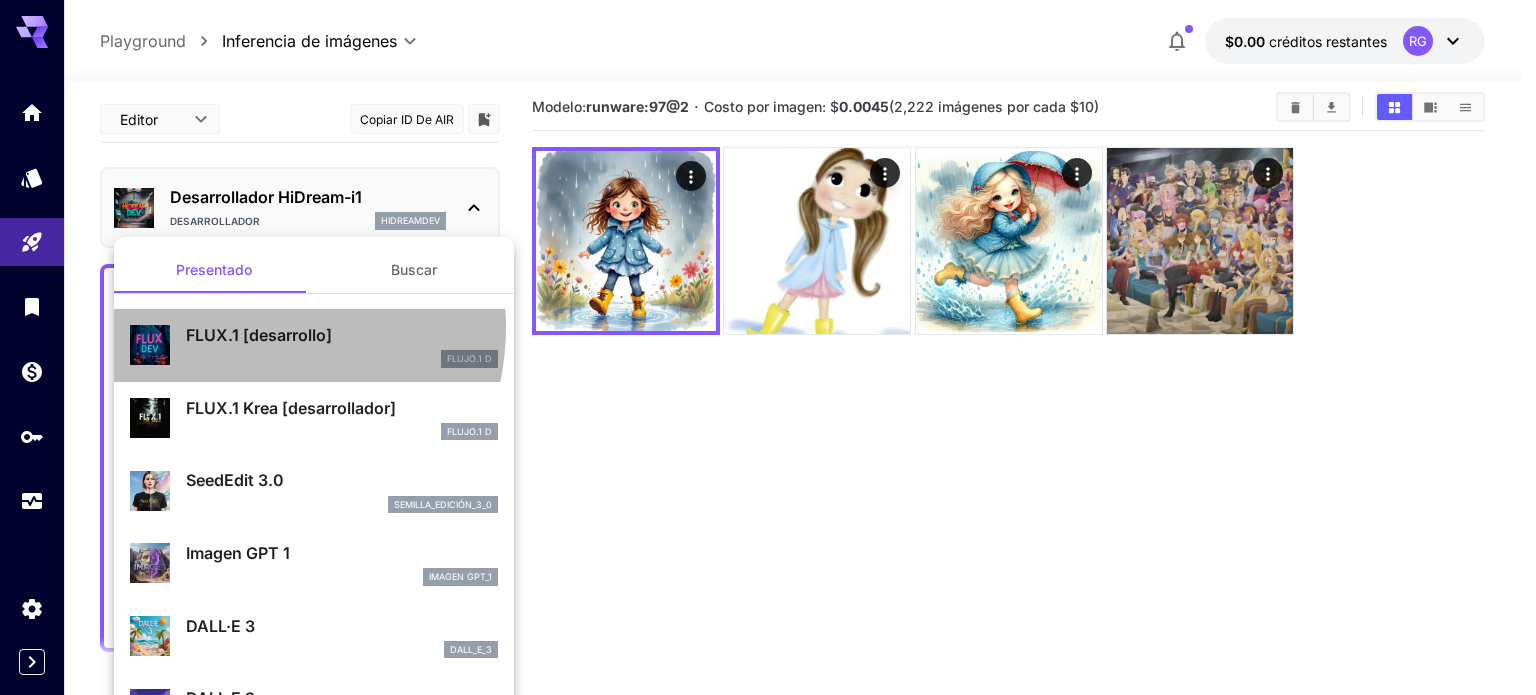 click on "FLUX.1 [desarrollo]" at bounding box center [259, 335] 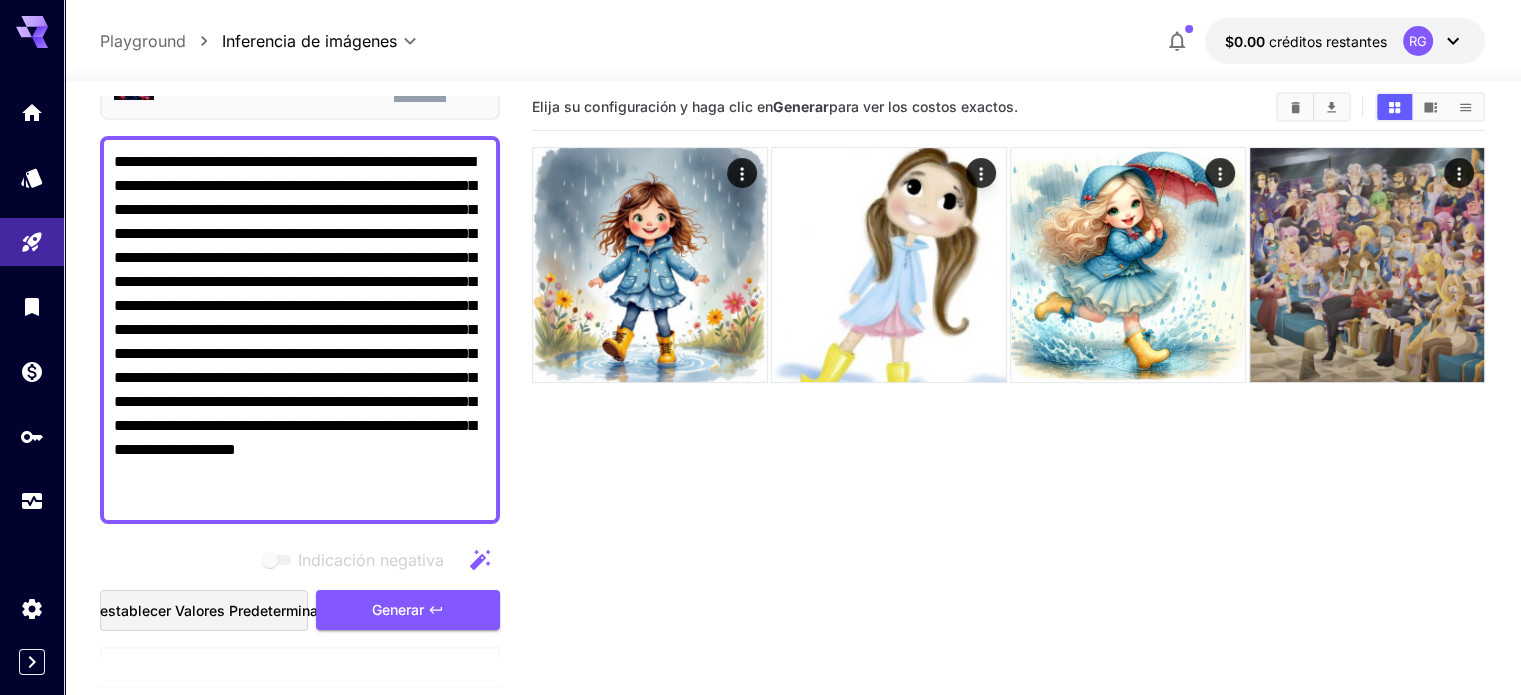 scroll, scrollTop: 136, scrollLeft: 0, axis: vertical 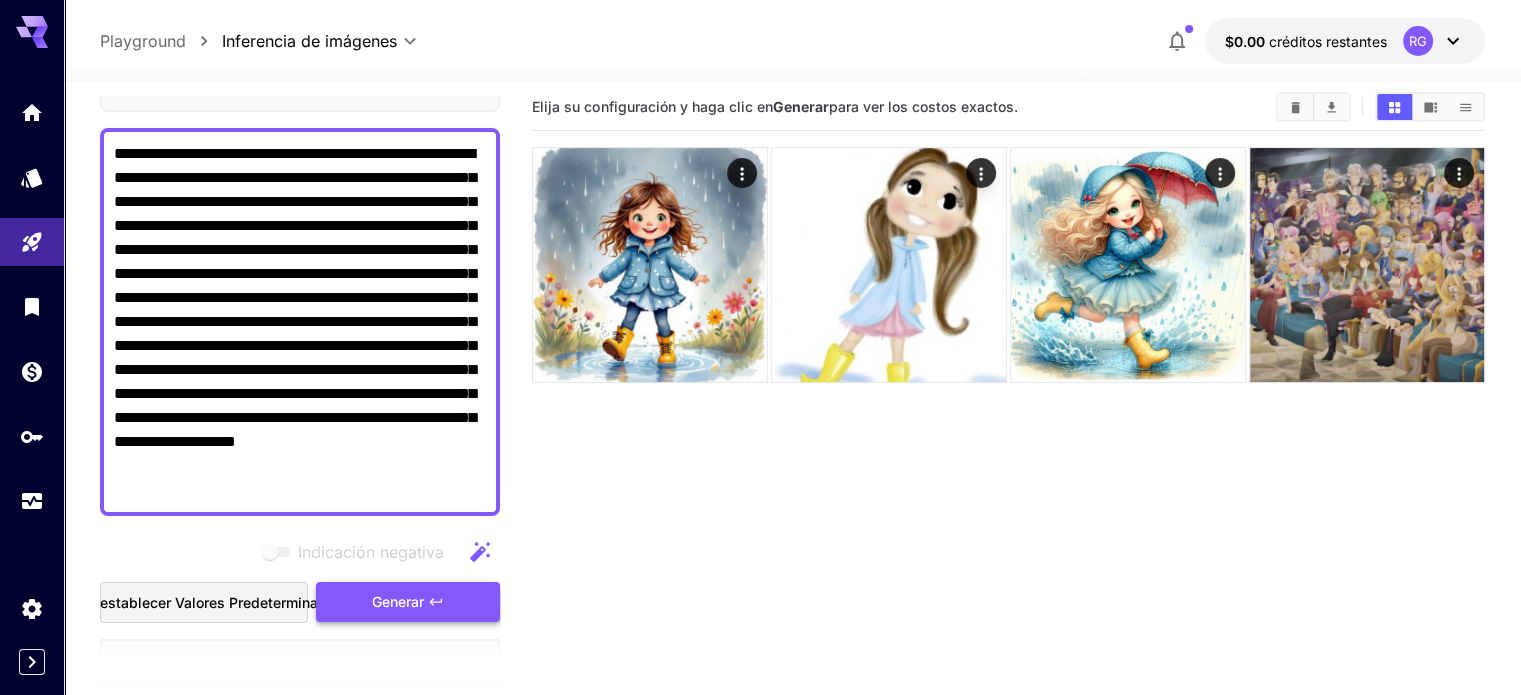 click on "Generar" at bounding box center [398, 601] 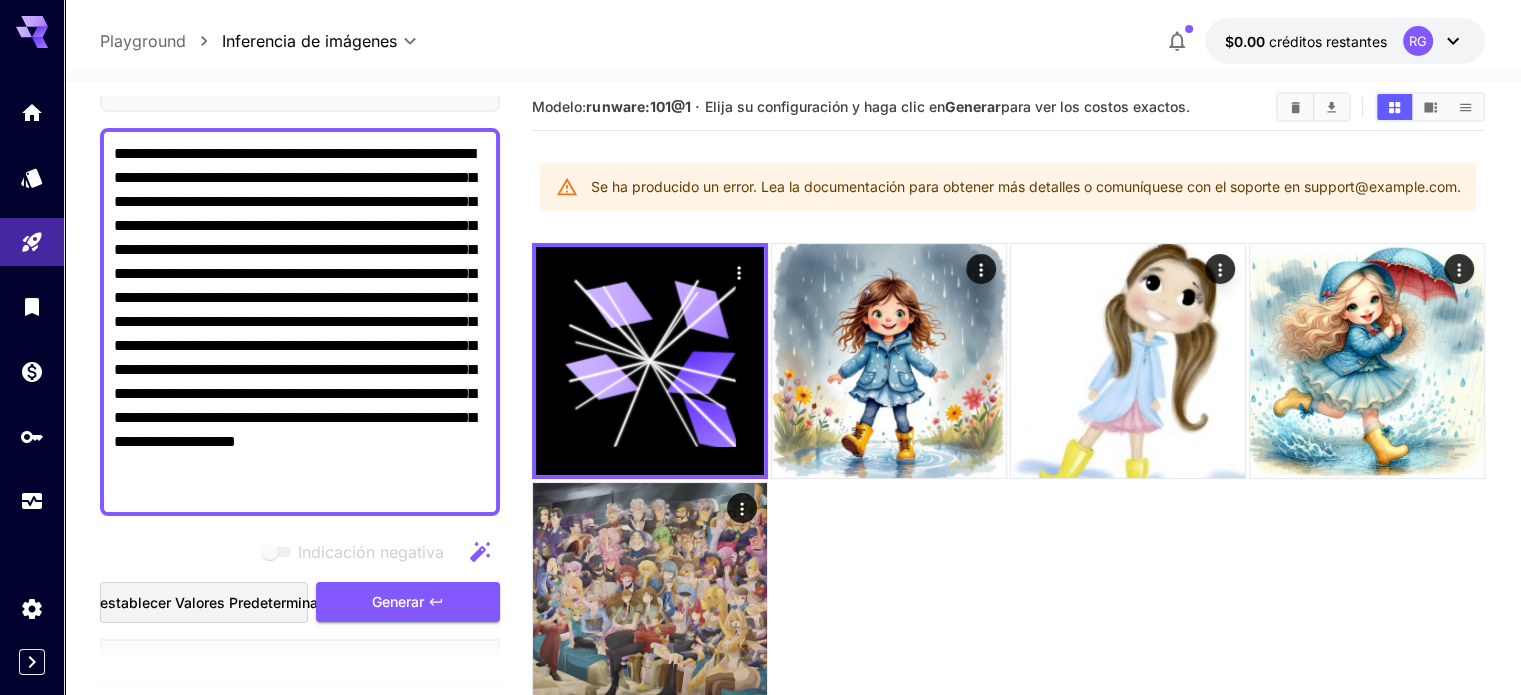 click on "Modelo:  runware:101@1 · Elija su configuración y haga clic en  Generar  para ver los costos exactos. Se ha producido un error. Lea la documentación para obtener más detalles o comuníquese con el soporte en support@example.com." at bounding box center (1008, 431) 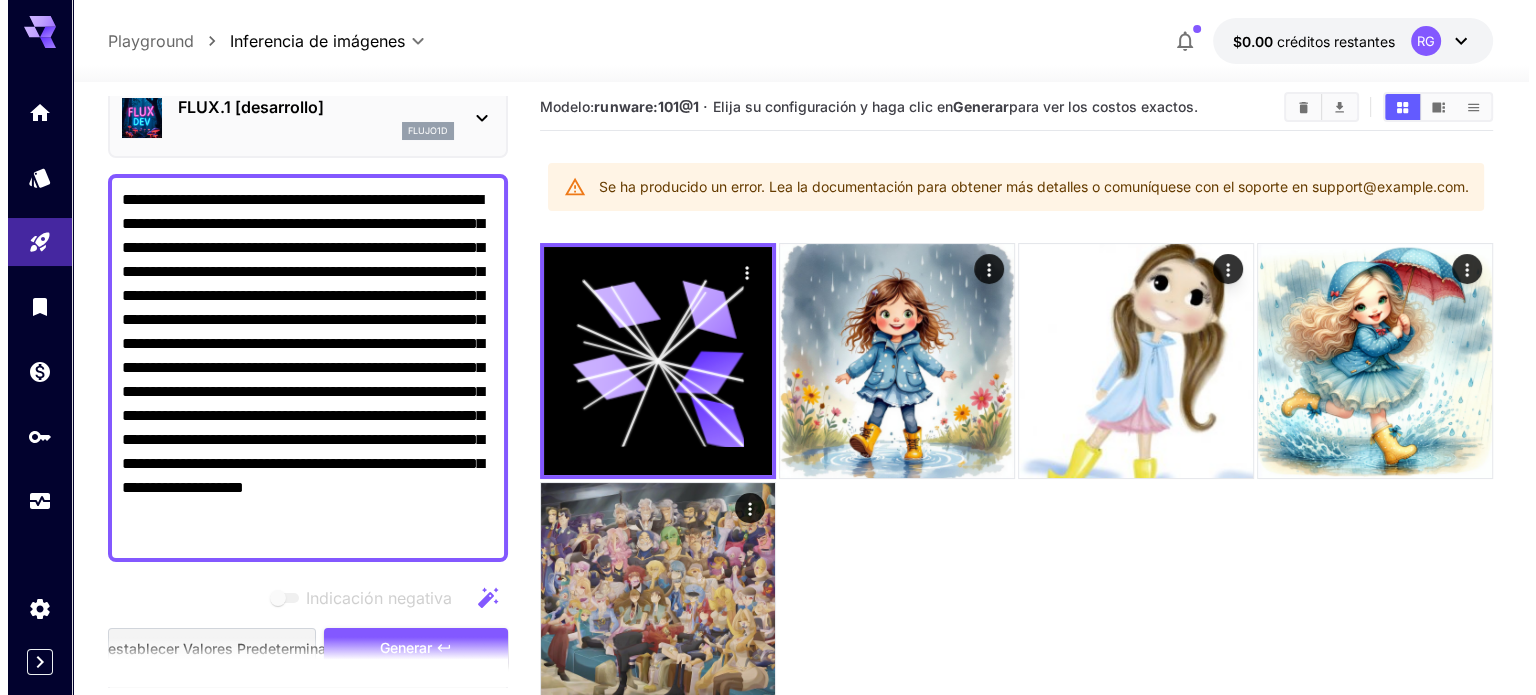 scroll, scrollTop: 4, scrollLeft: 0, axis: vertical 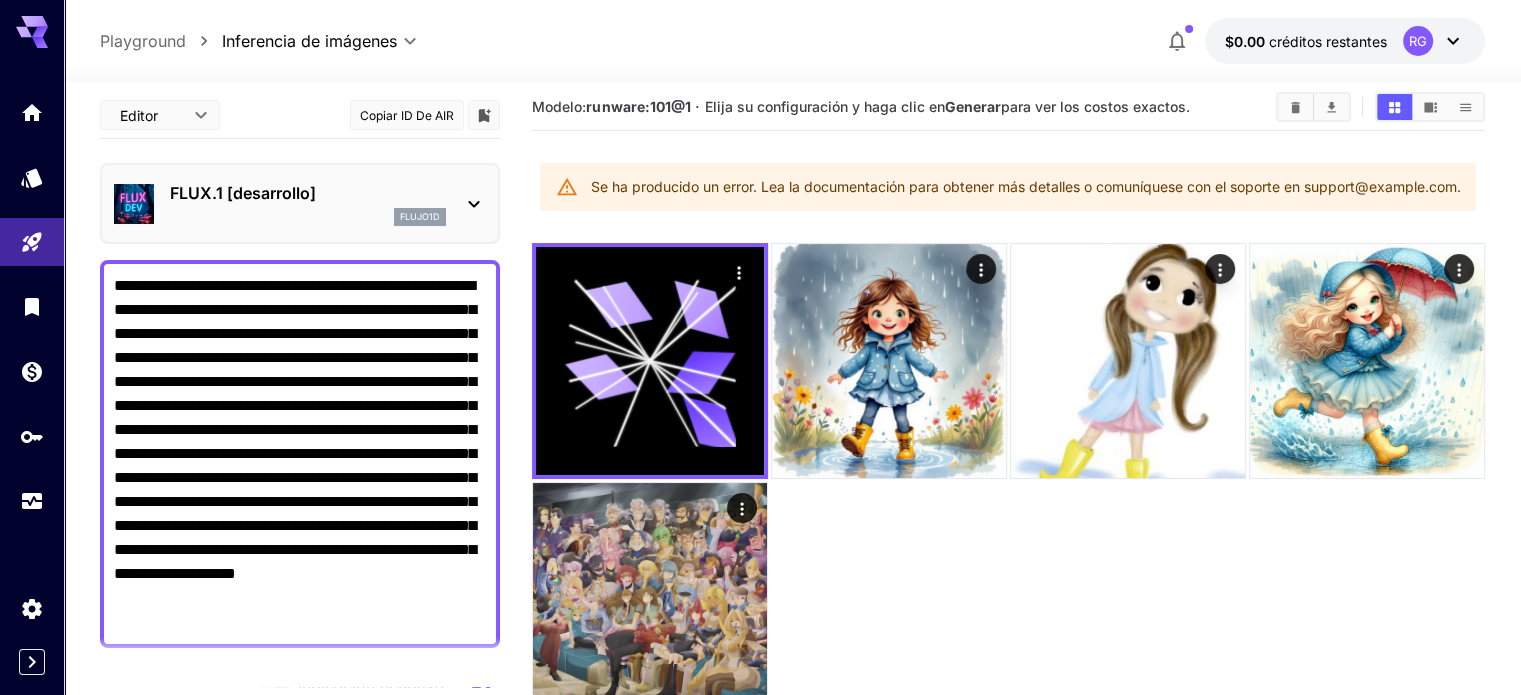 click 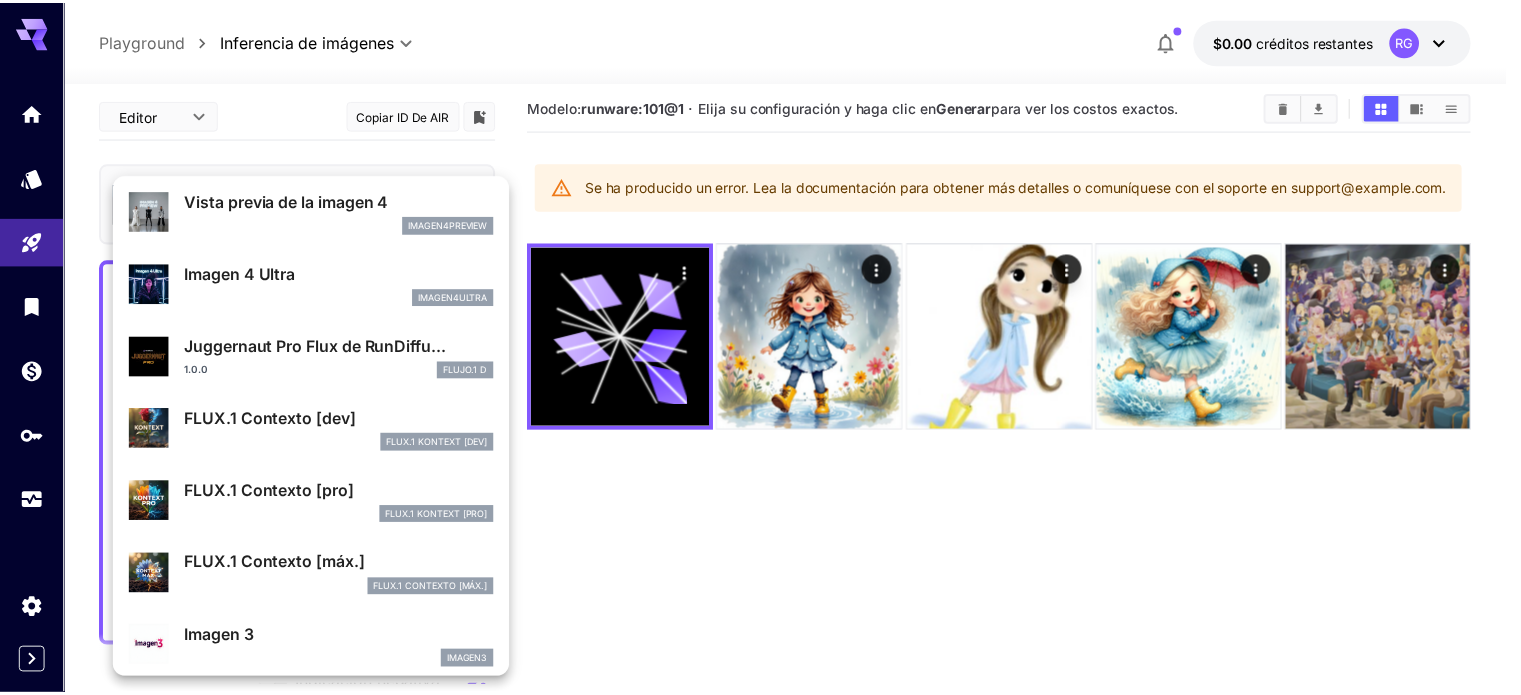 scroll, scrollTop: 584, scrollLeft: 0, axis: vertical 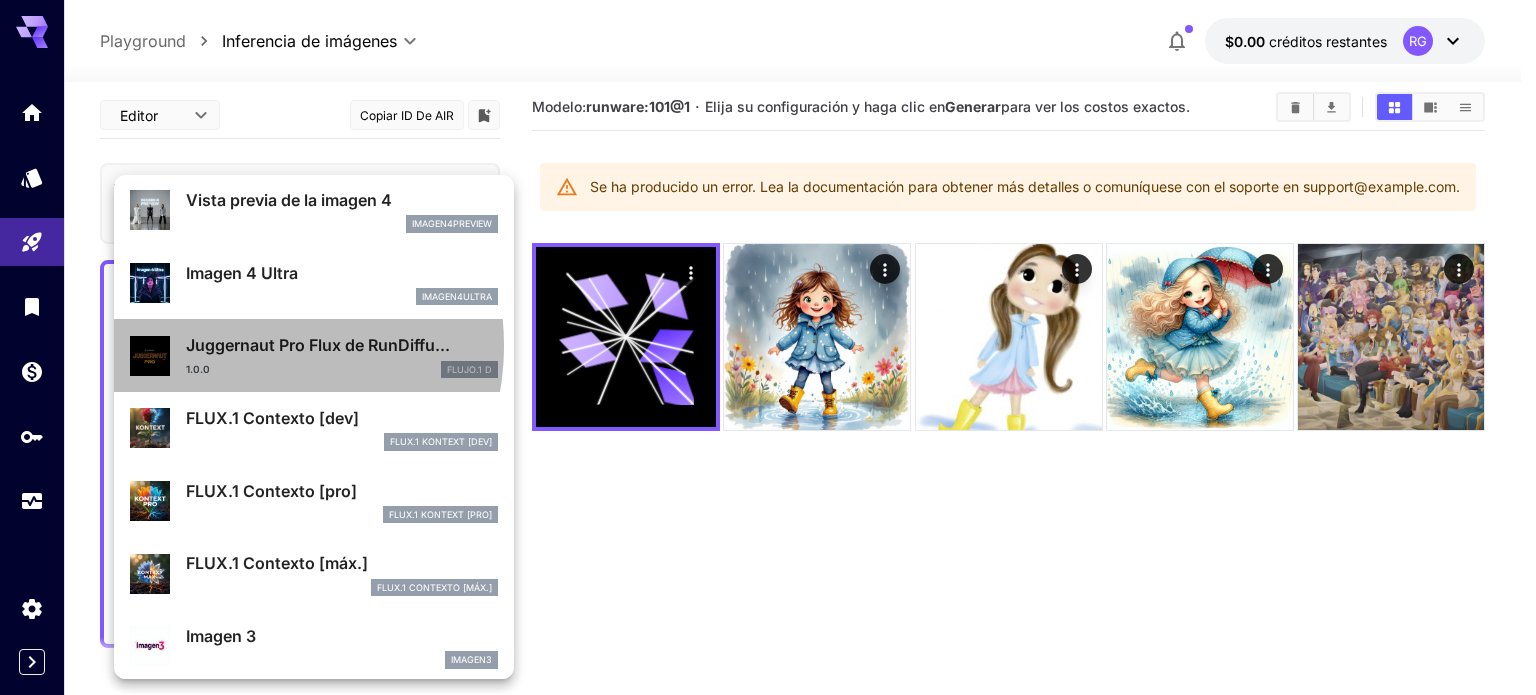 click on "Juggernaut Pro Flux de RunDiffu..." at bounding box center [318, 345] 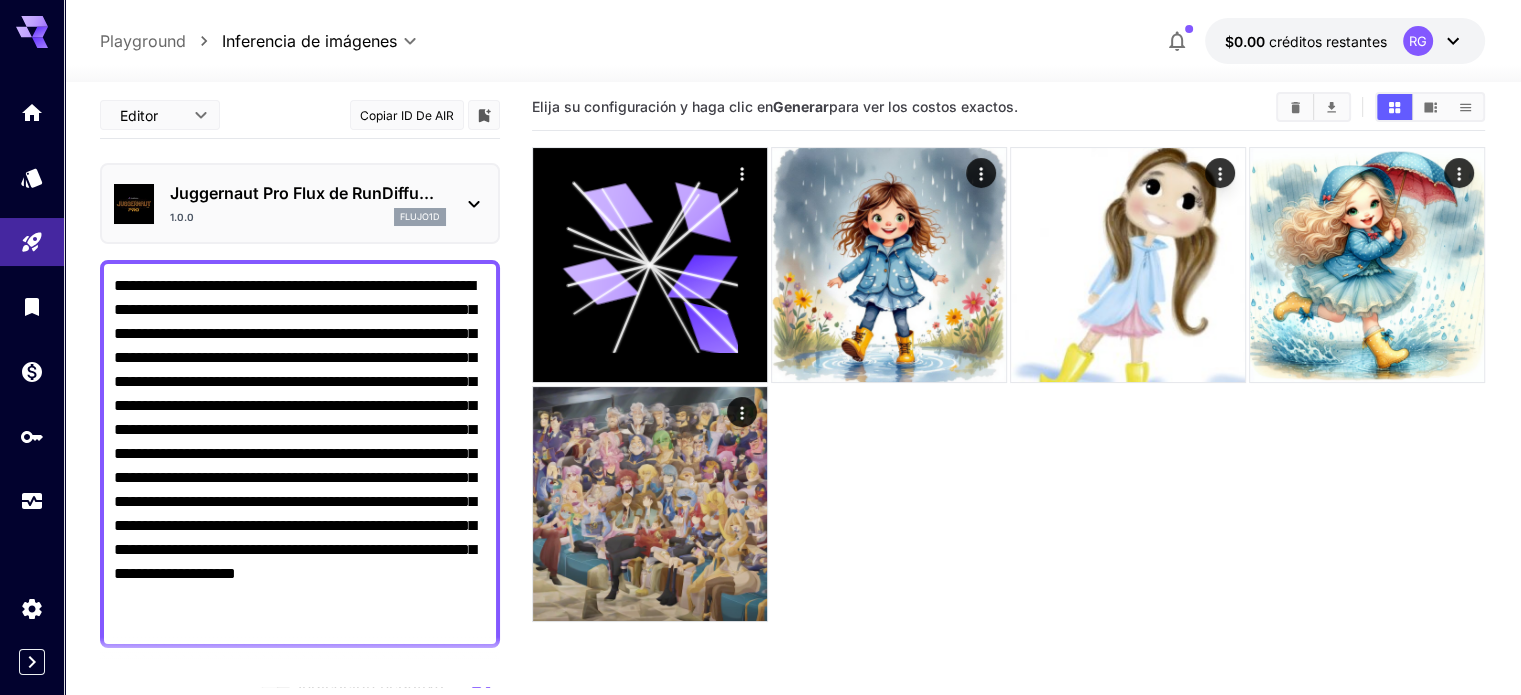 scroll, scrollTop: 212, scrollLeft: 0, axis: vertical 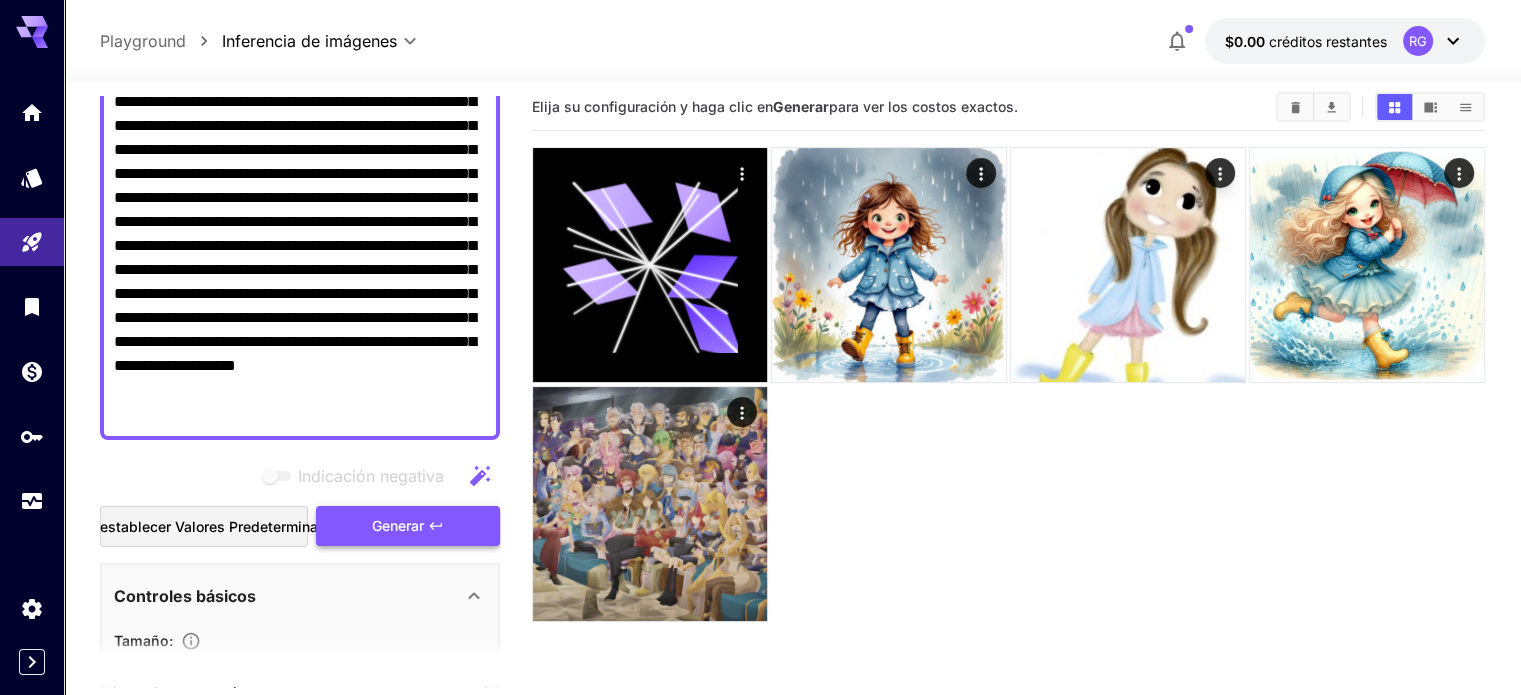click on "Generar" at bounding box center [398, 525] 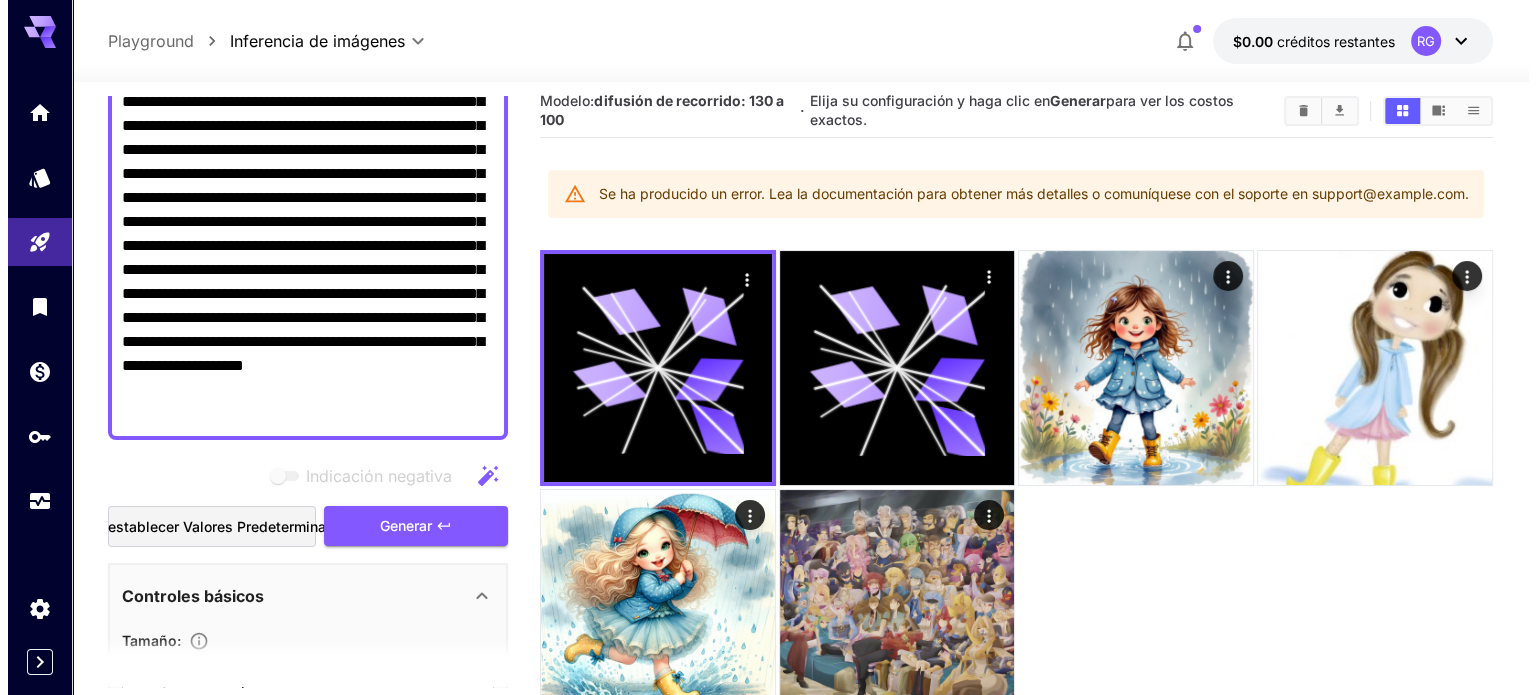 scroll, scrollTop: 0, scrollLeft: 0, axis: both 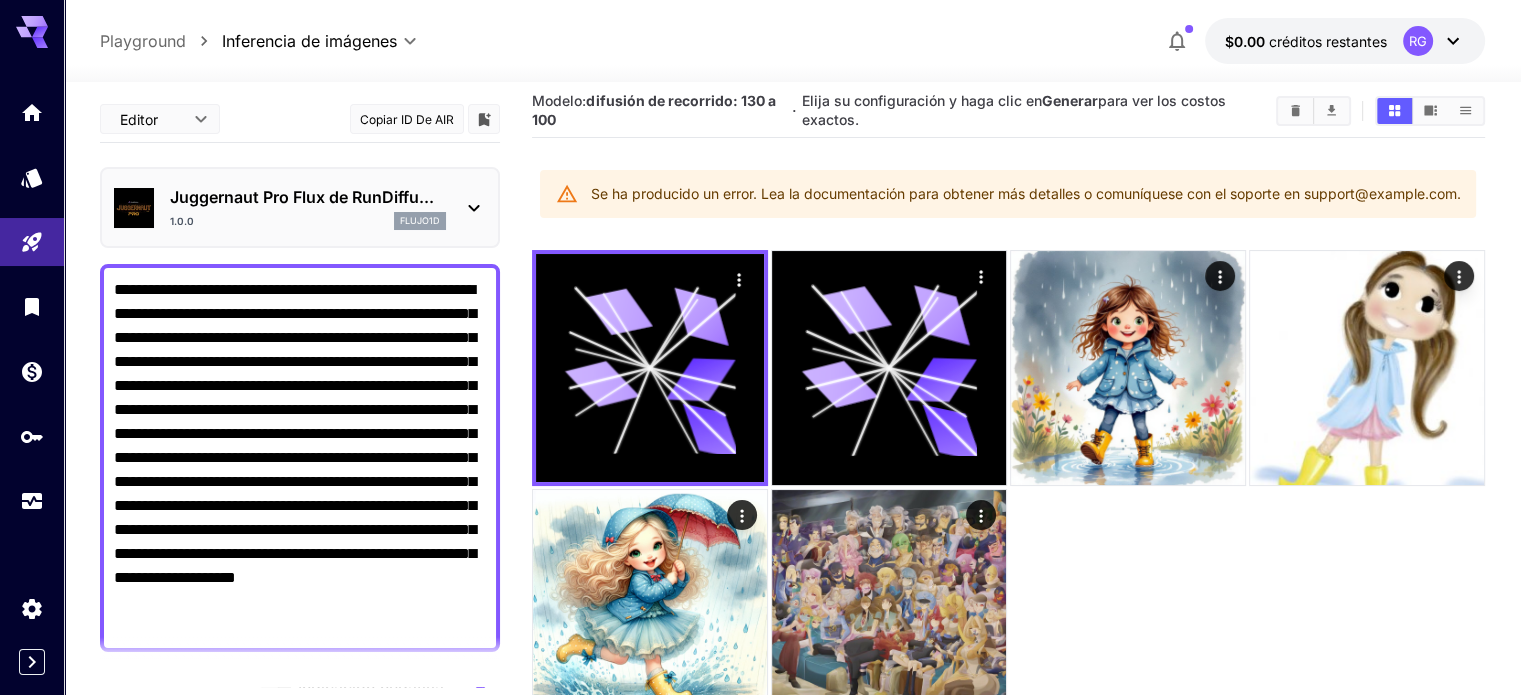 click on "Juggernaut Pro Flux de RunDiffu... 1.0.0 flujo1d" at bounding box center [300, 207] 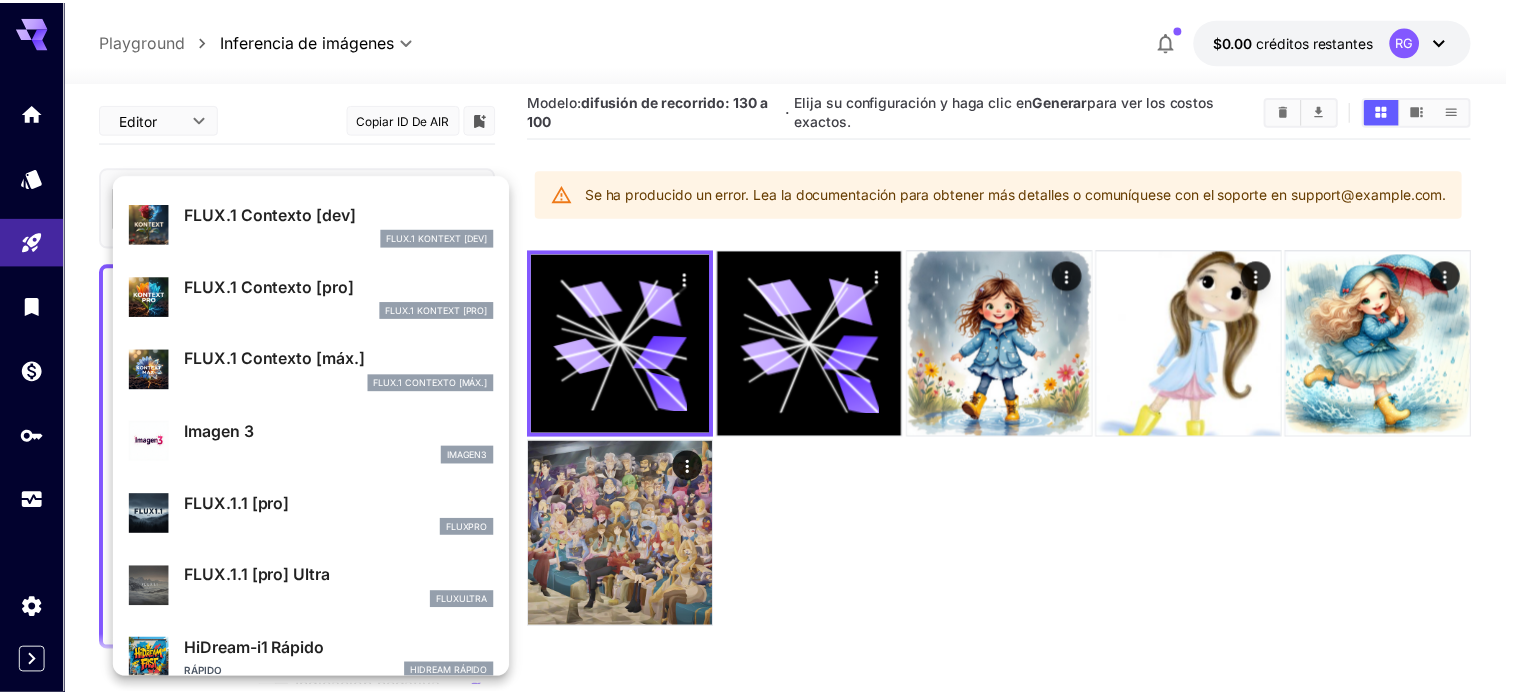 scroll, scrollTop: 867, scrollLeft: 0, axis: vertical 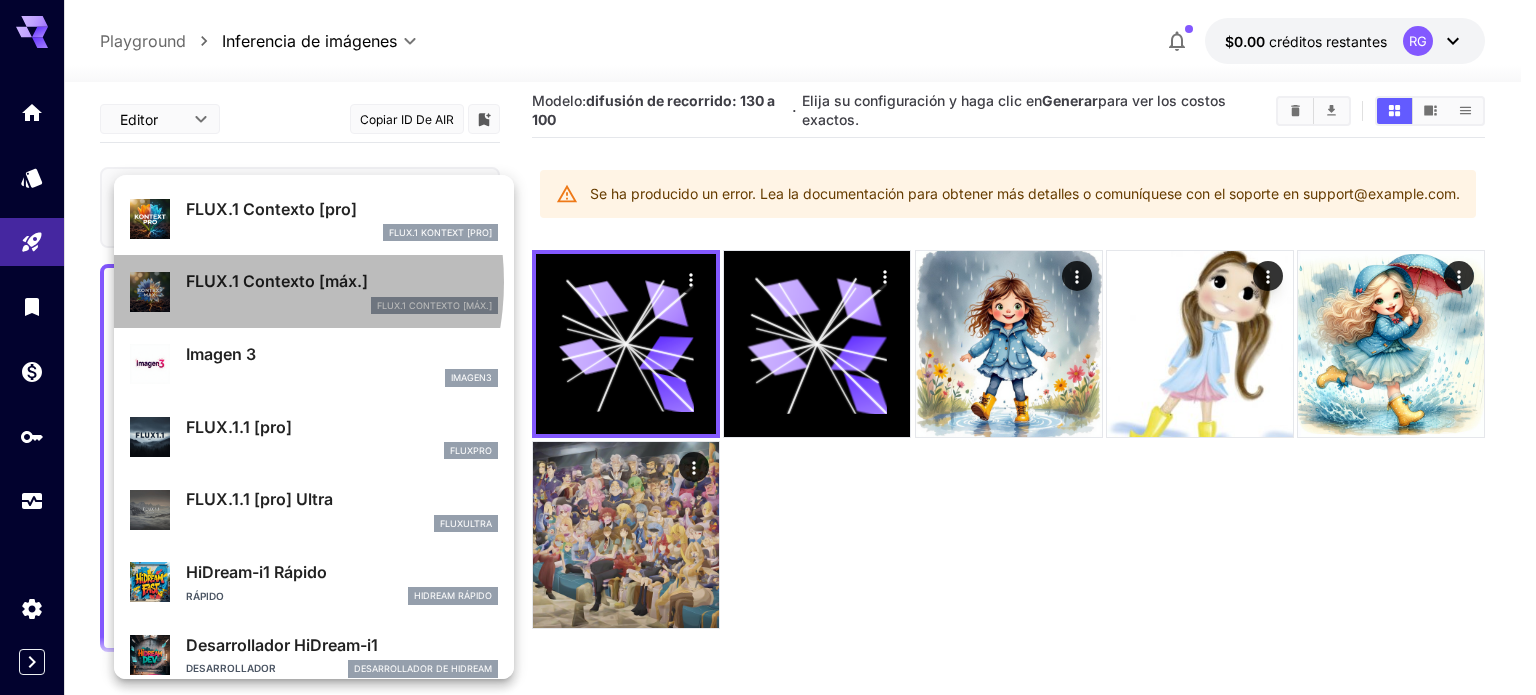 click on "FLUX.1 Contexto [máx.]" at bounding box center (277, 281) 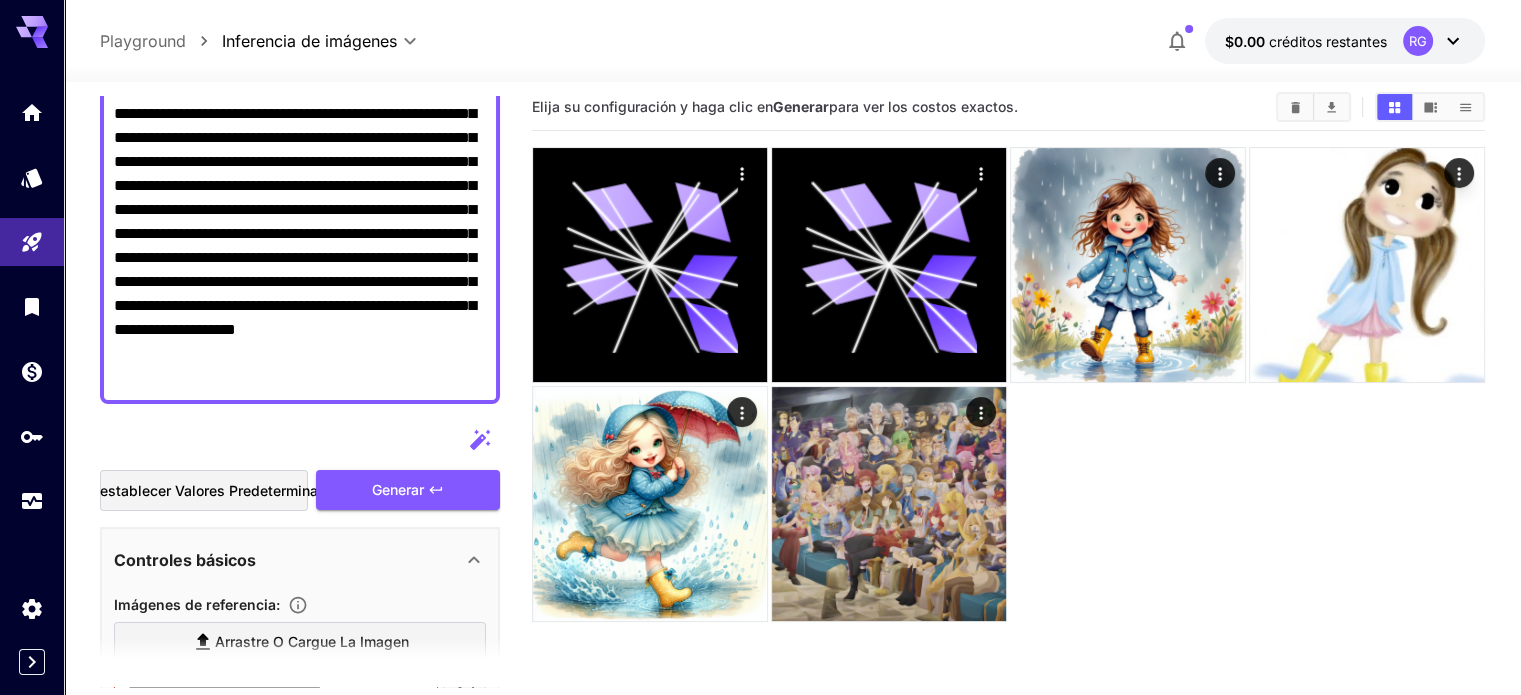 scroll, scrollTop: 320, scrollLeft: 0, axis: vertical 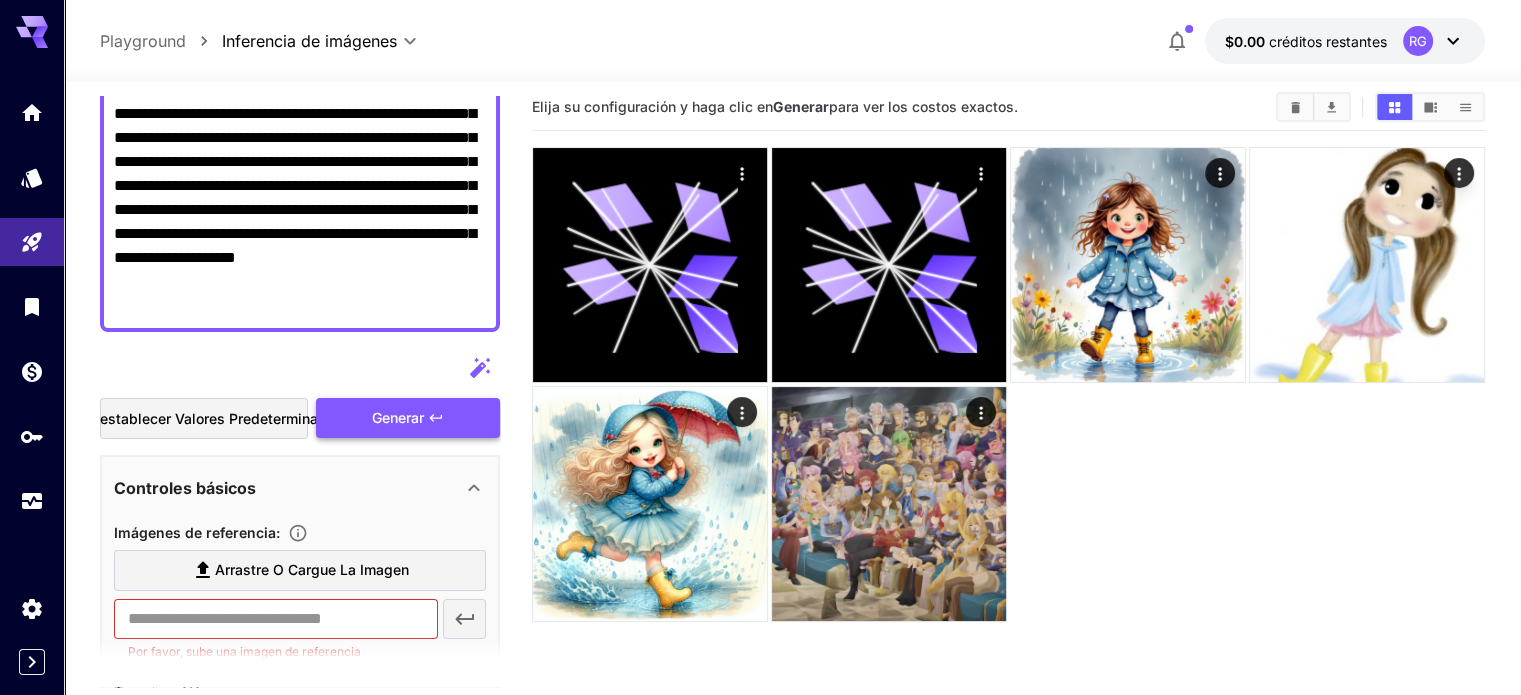 click on "Generar" at bounding box center (398, 417) 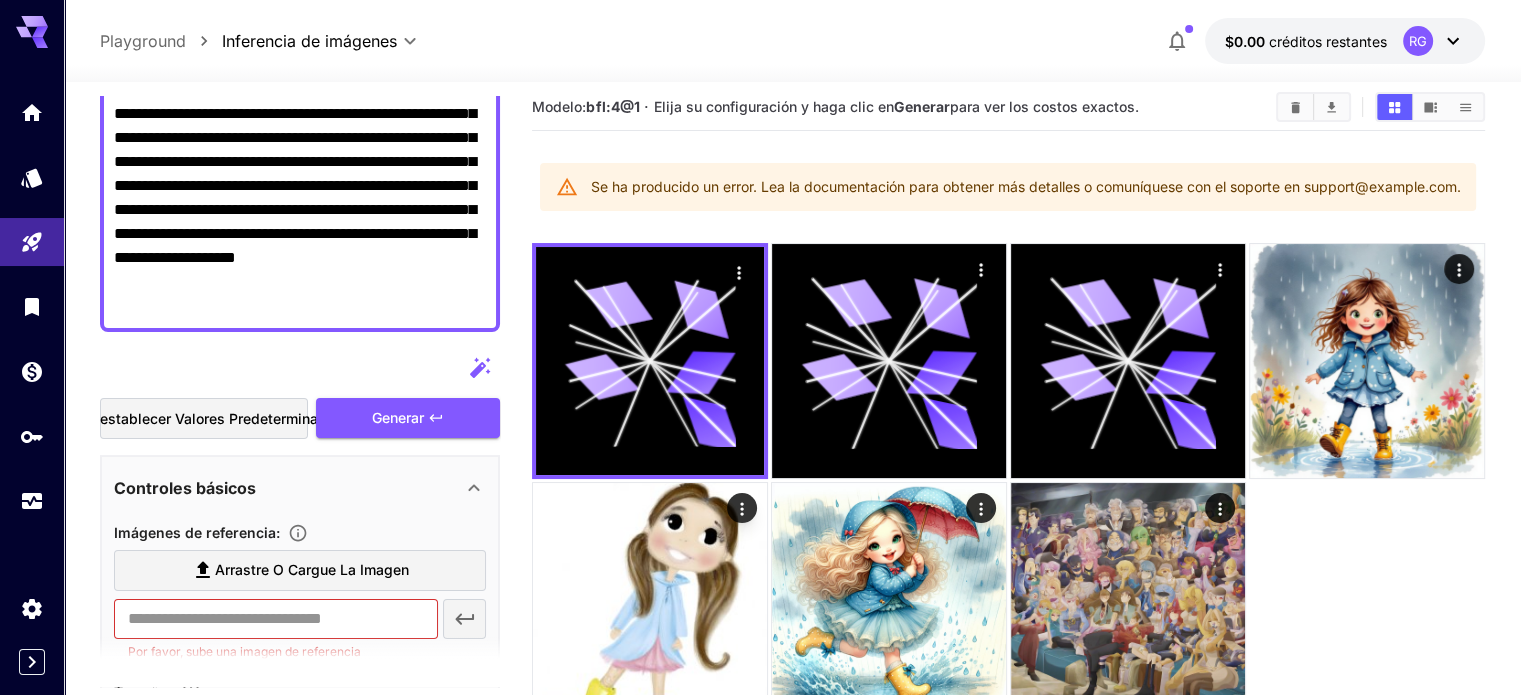 click on "Arrastre o cargue la imagen" at bounding box center (312, 569) 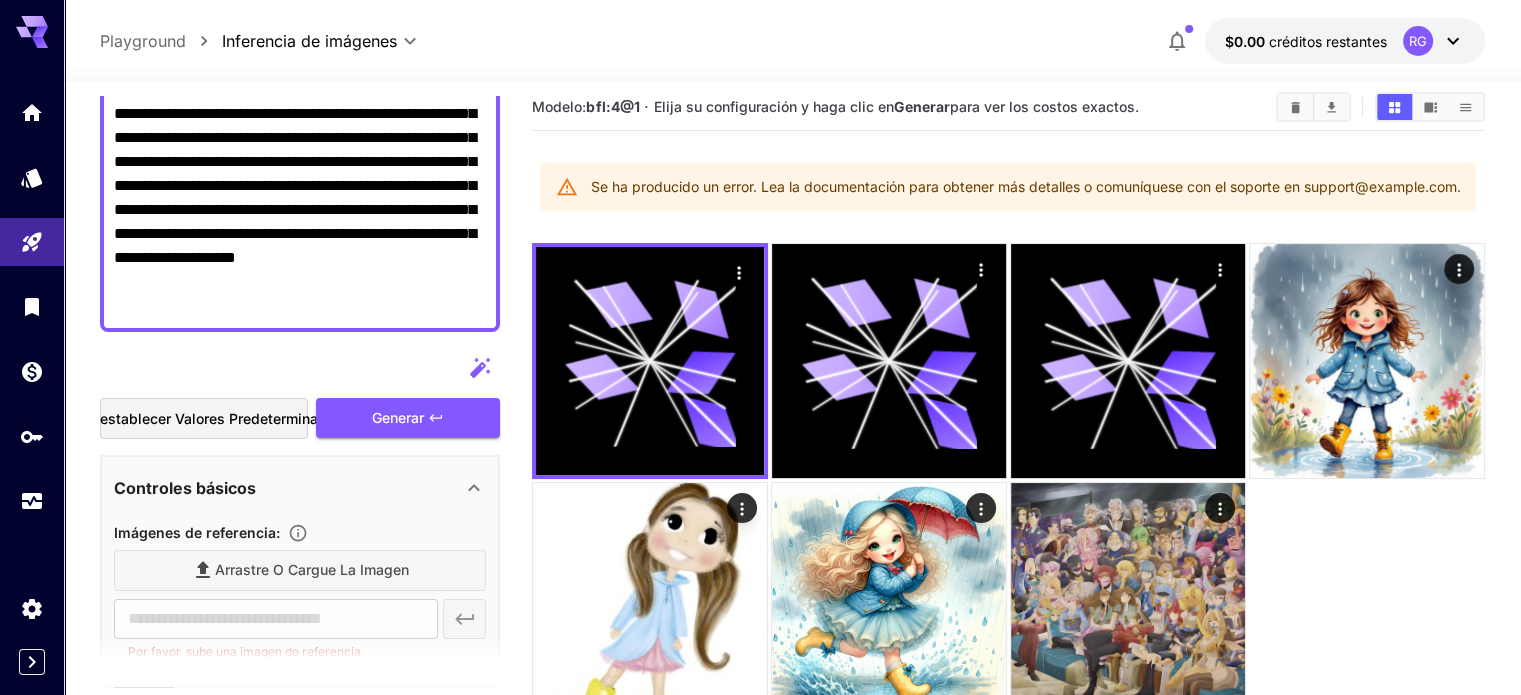 type on "**********" 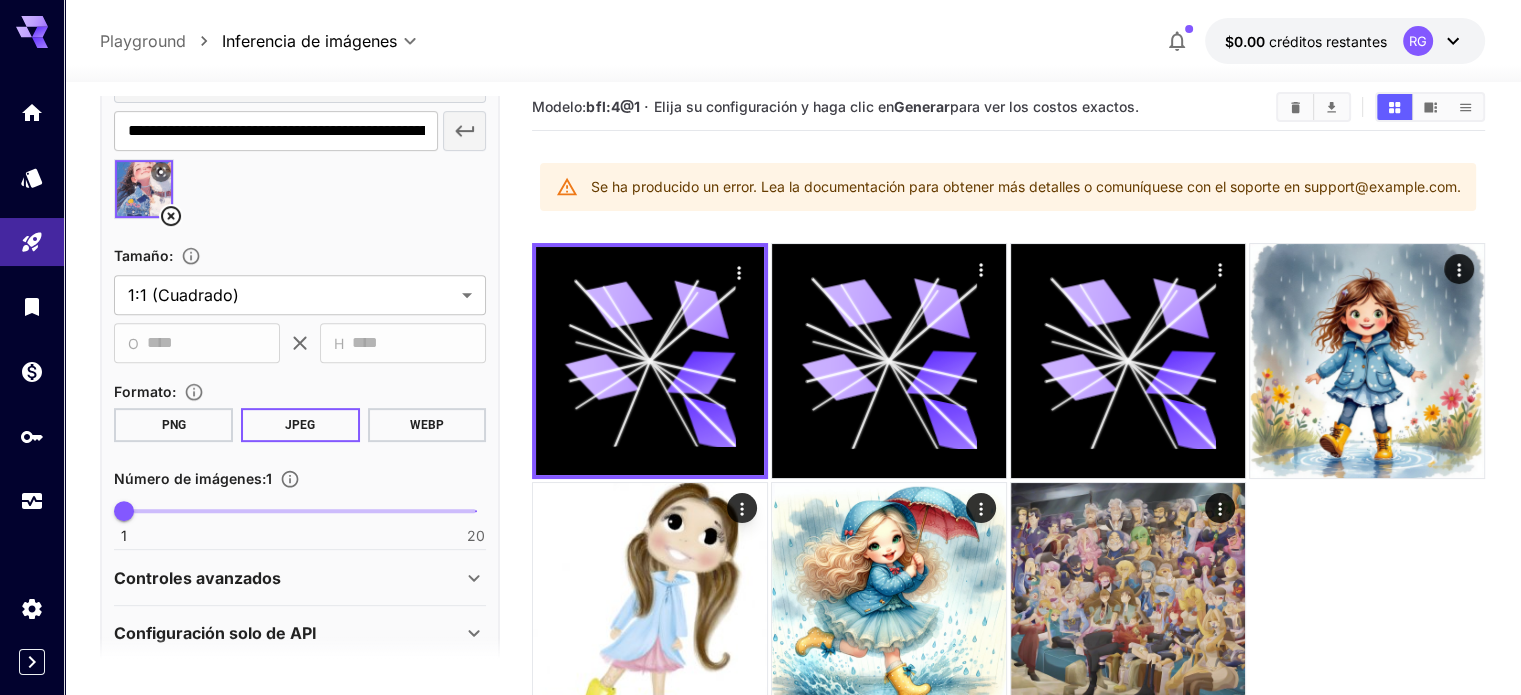 scroll, scrollTop: 828, scrollLeft: 0, axis: vertical 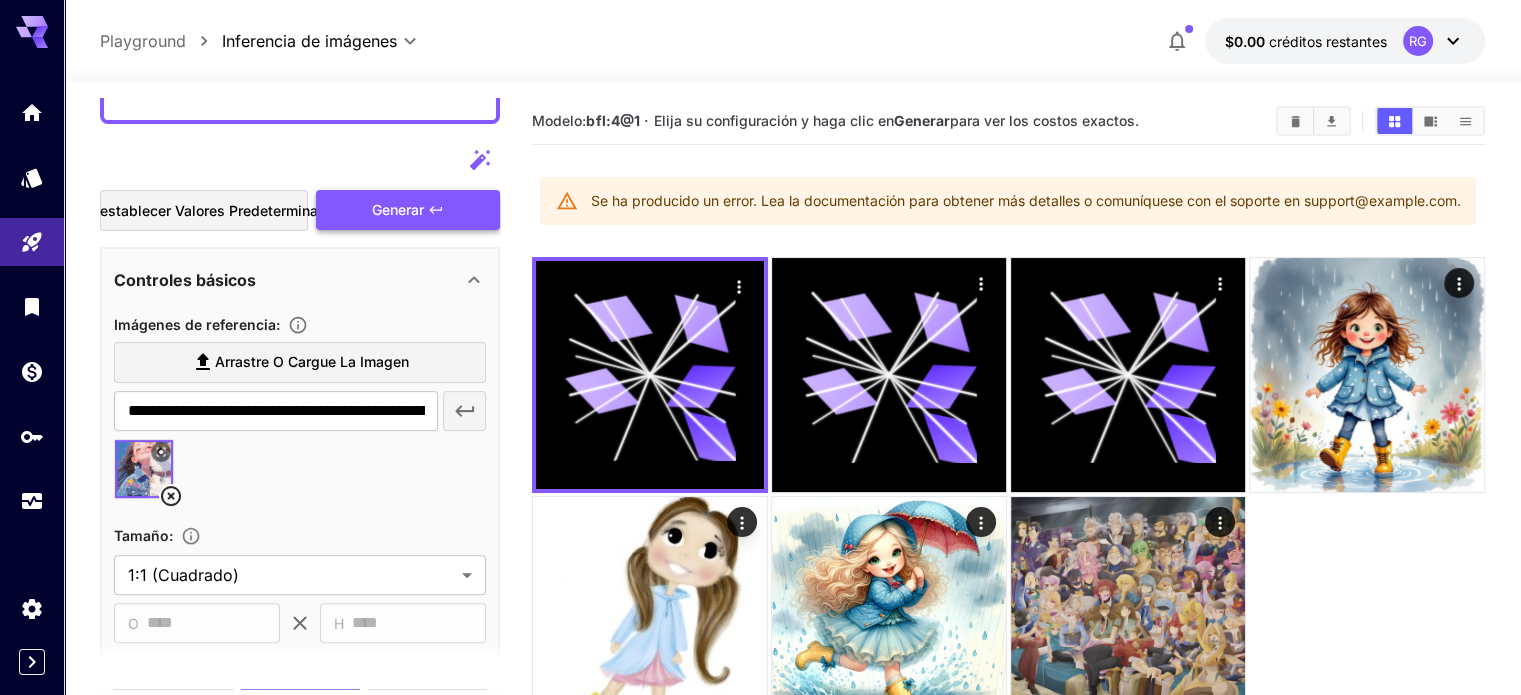 click on "Generar" at bounding box center (398, 209) 